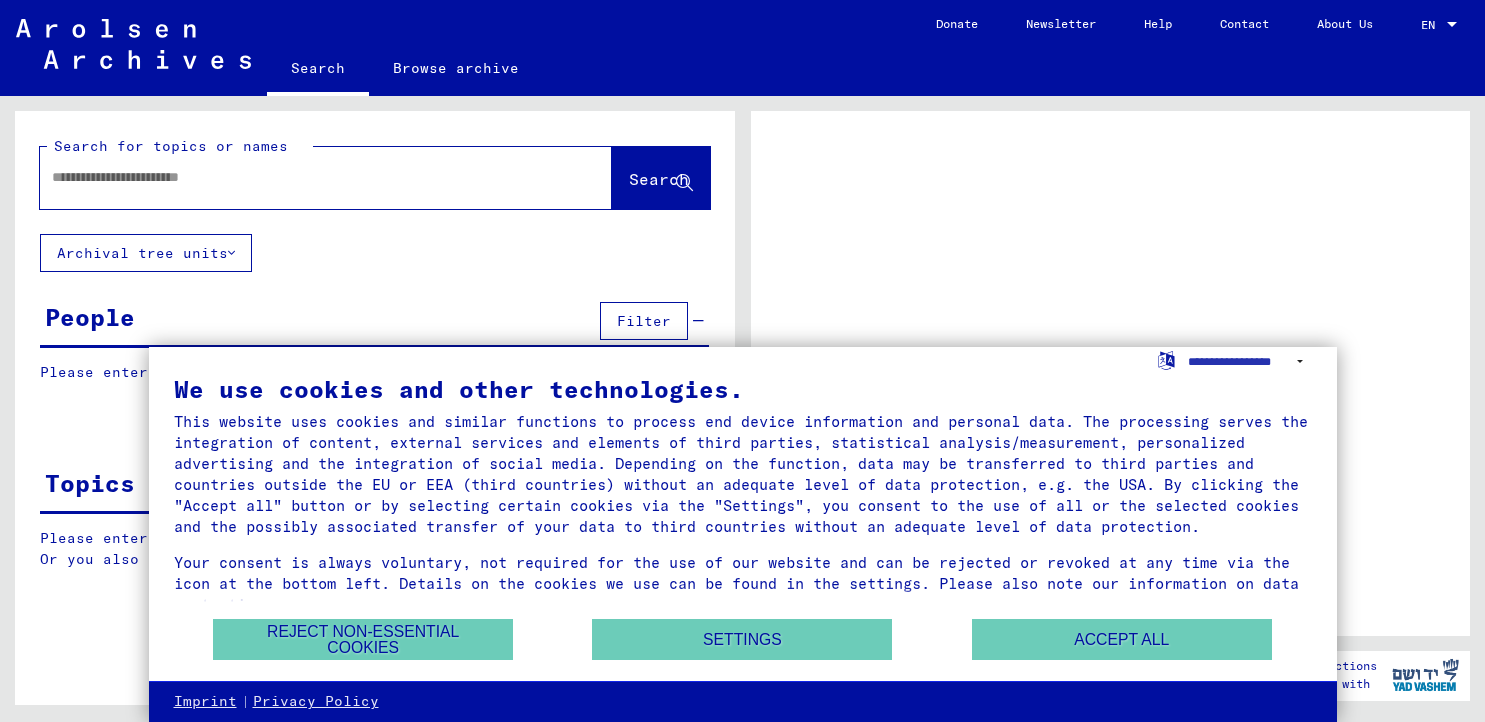 scroll, scrollTop: 0, scrollLeft: 0, axis: both 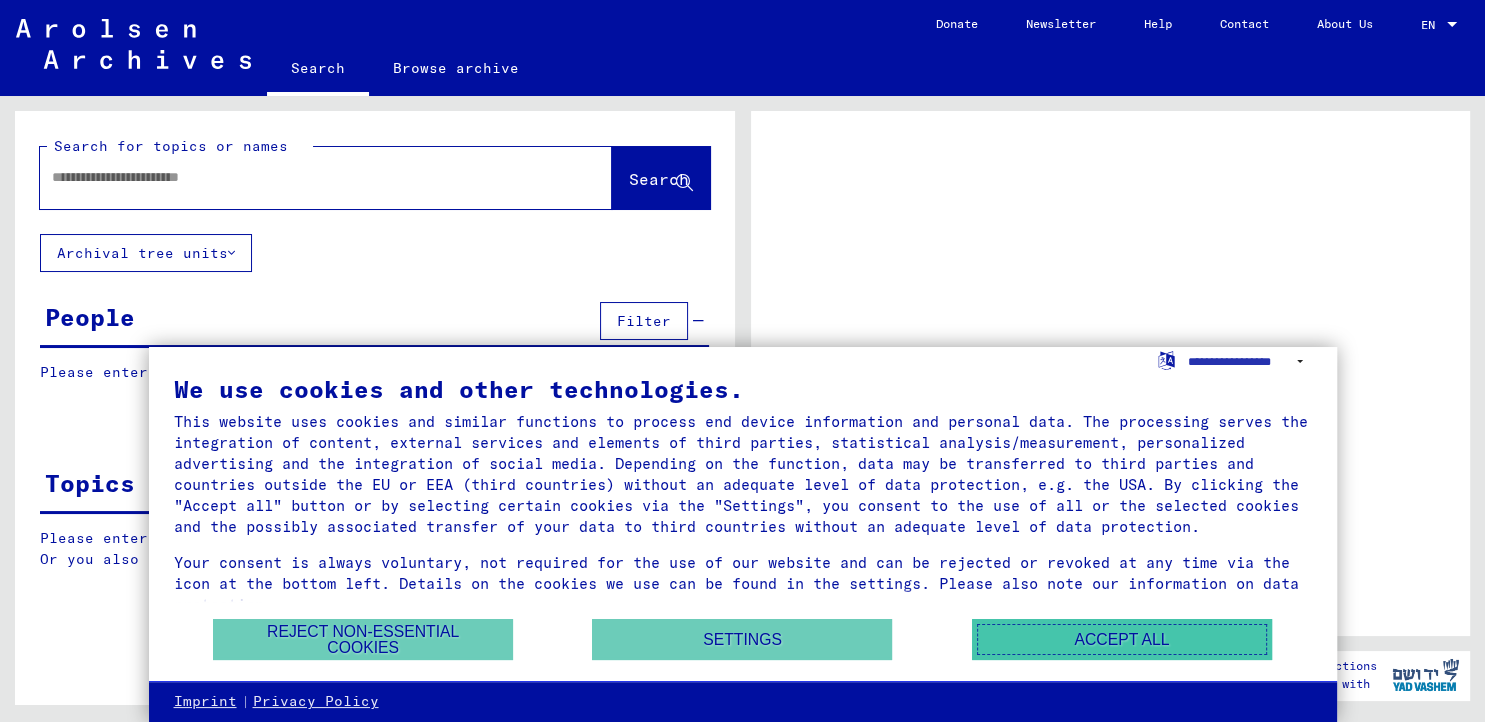 click on "Accept all" at bounding box center (1122, 639) 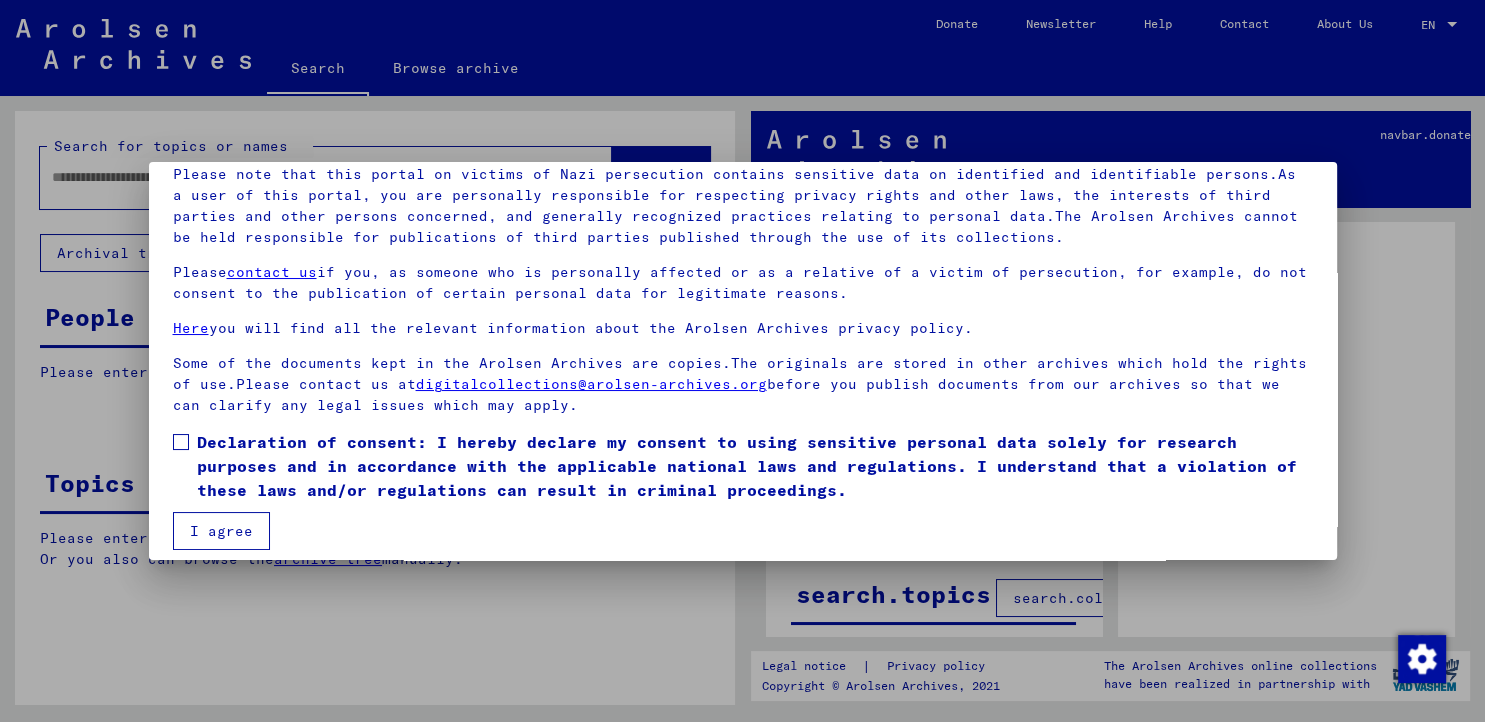 scroll, scrollTop: 158, scrollLeft: 0, axis: vertical 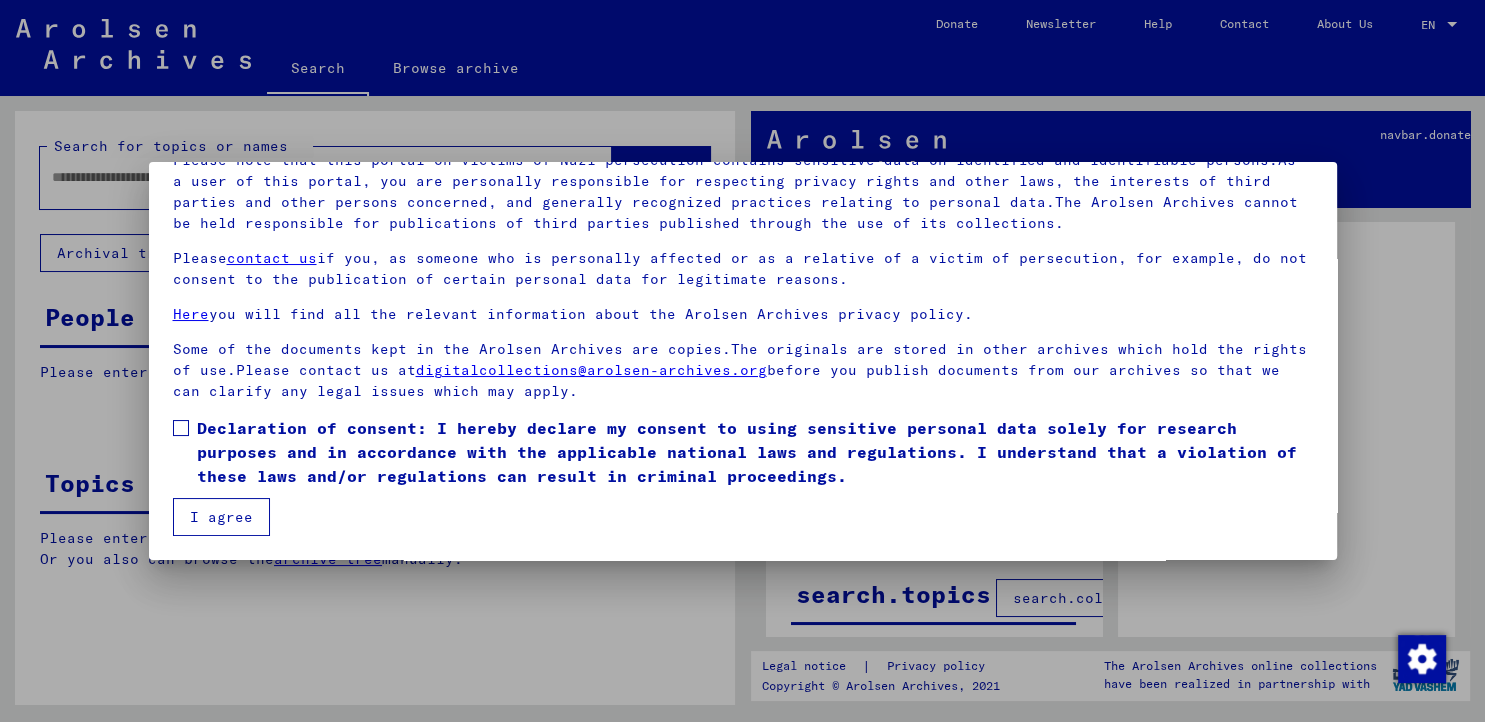 click at bounding box center [181, 428] 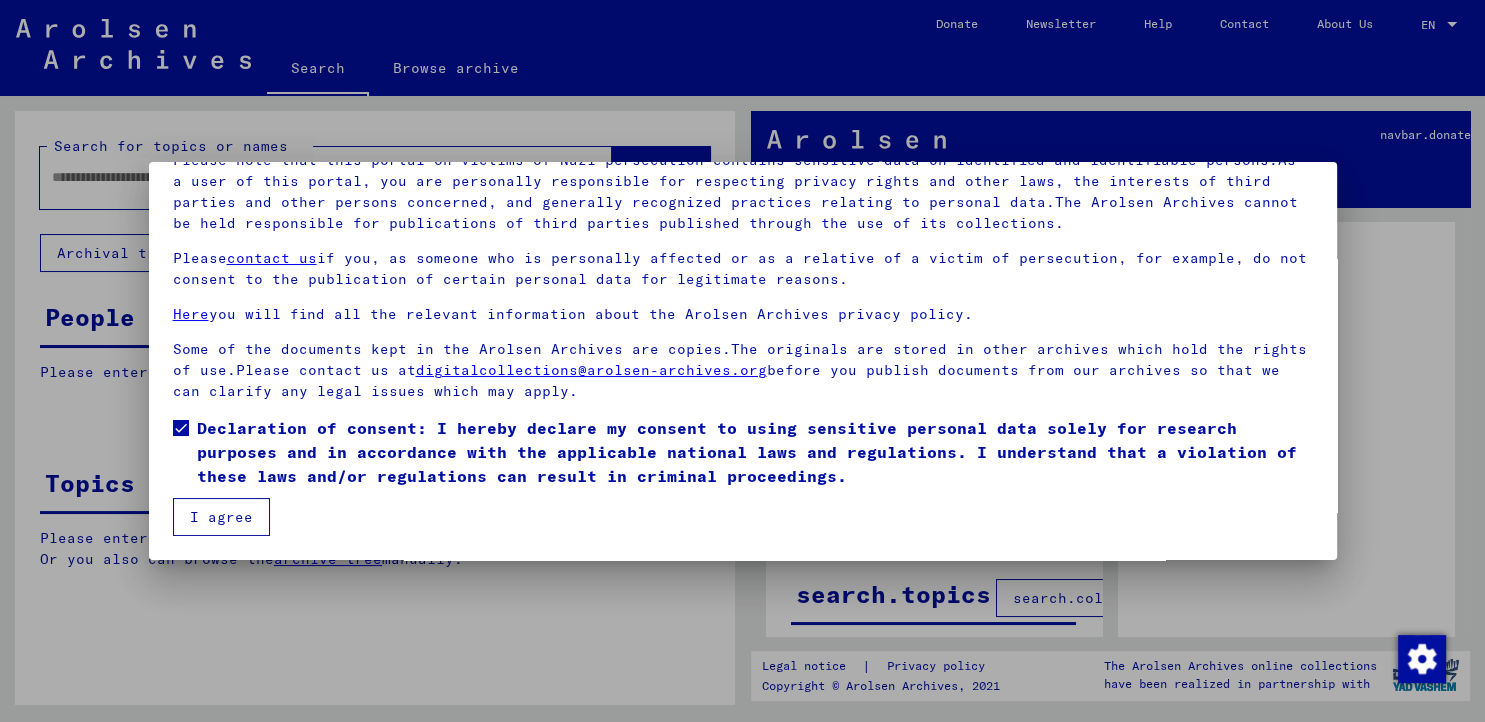 click on "I agree" at bounding box center [221, 517] 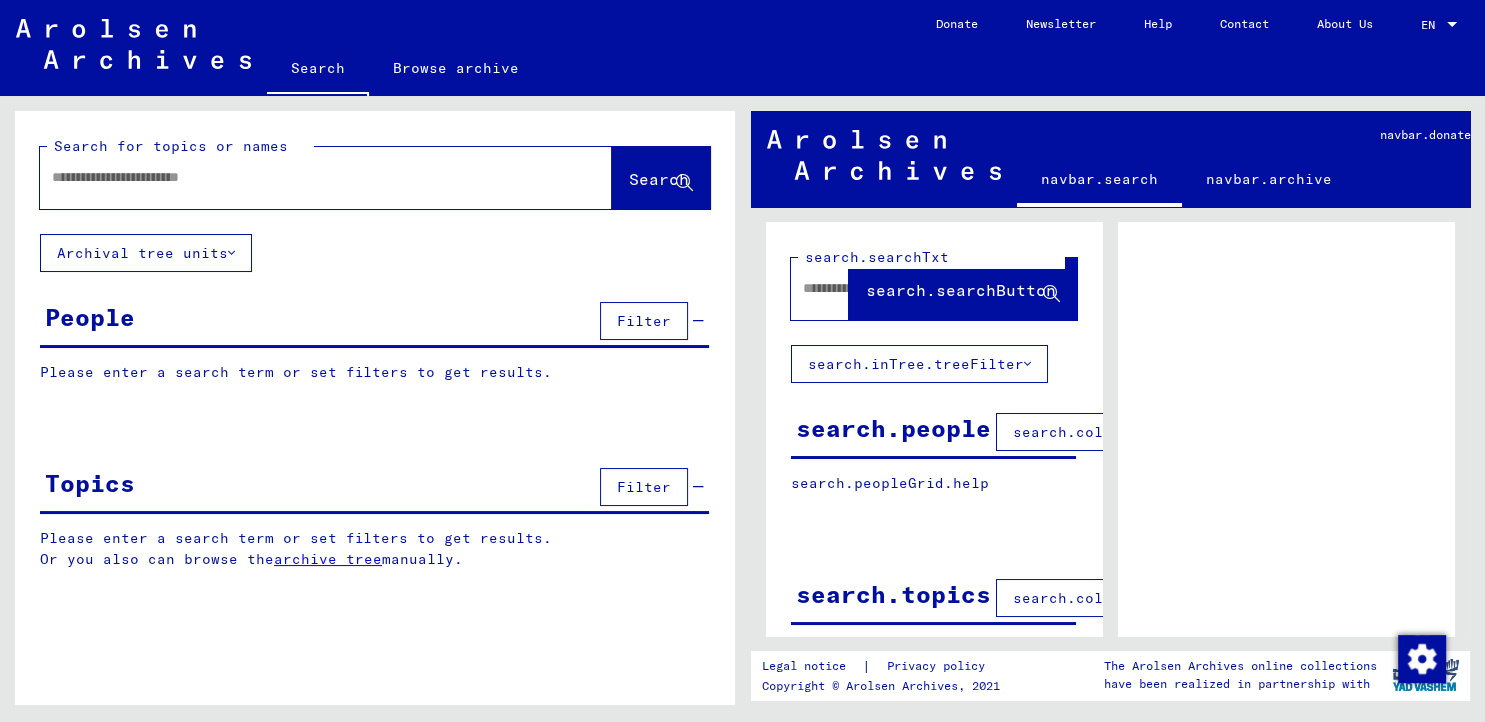 click at bounding box center [308, 177] 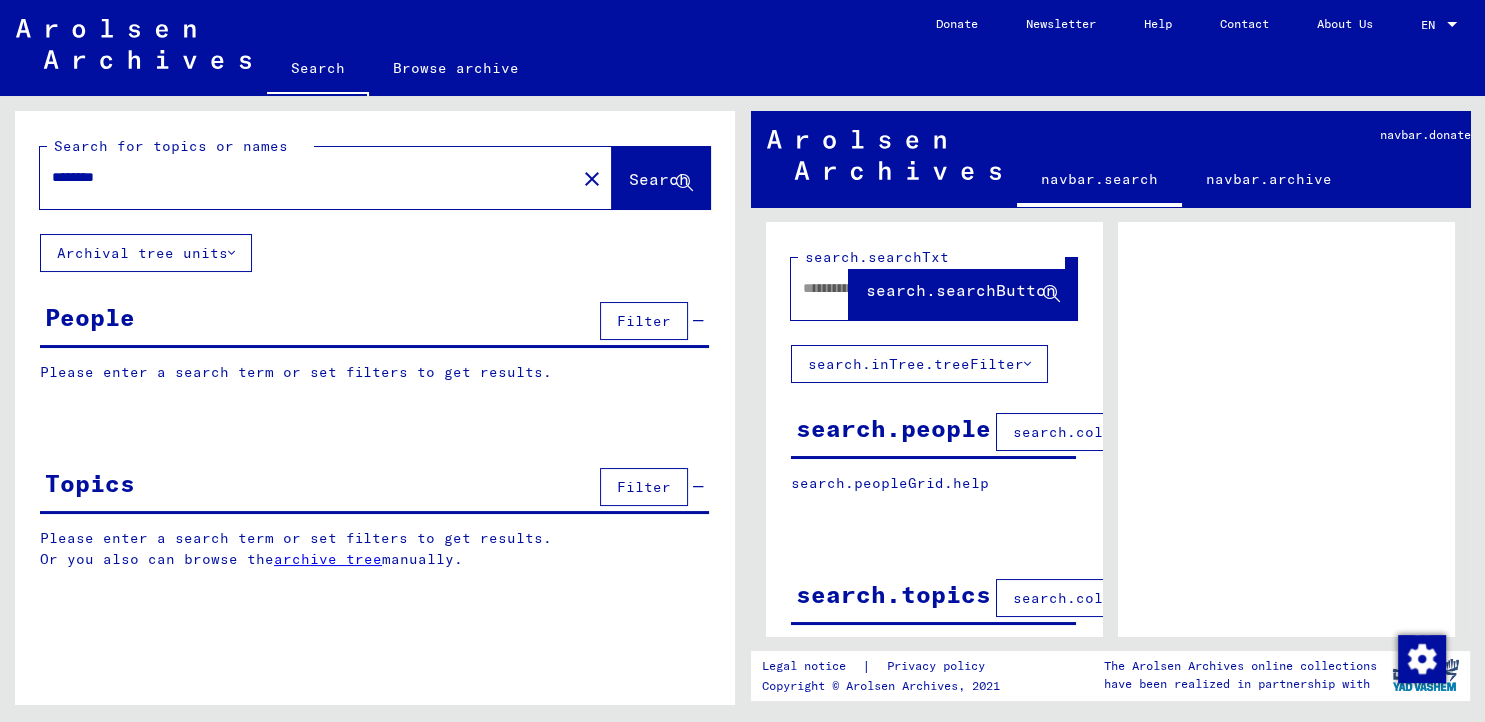 type on "*******" 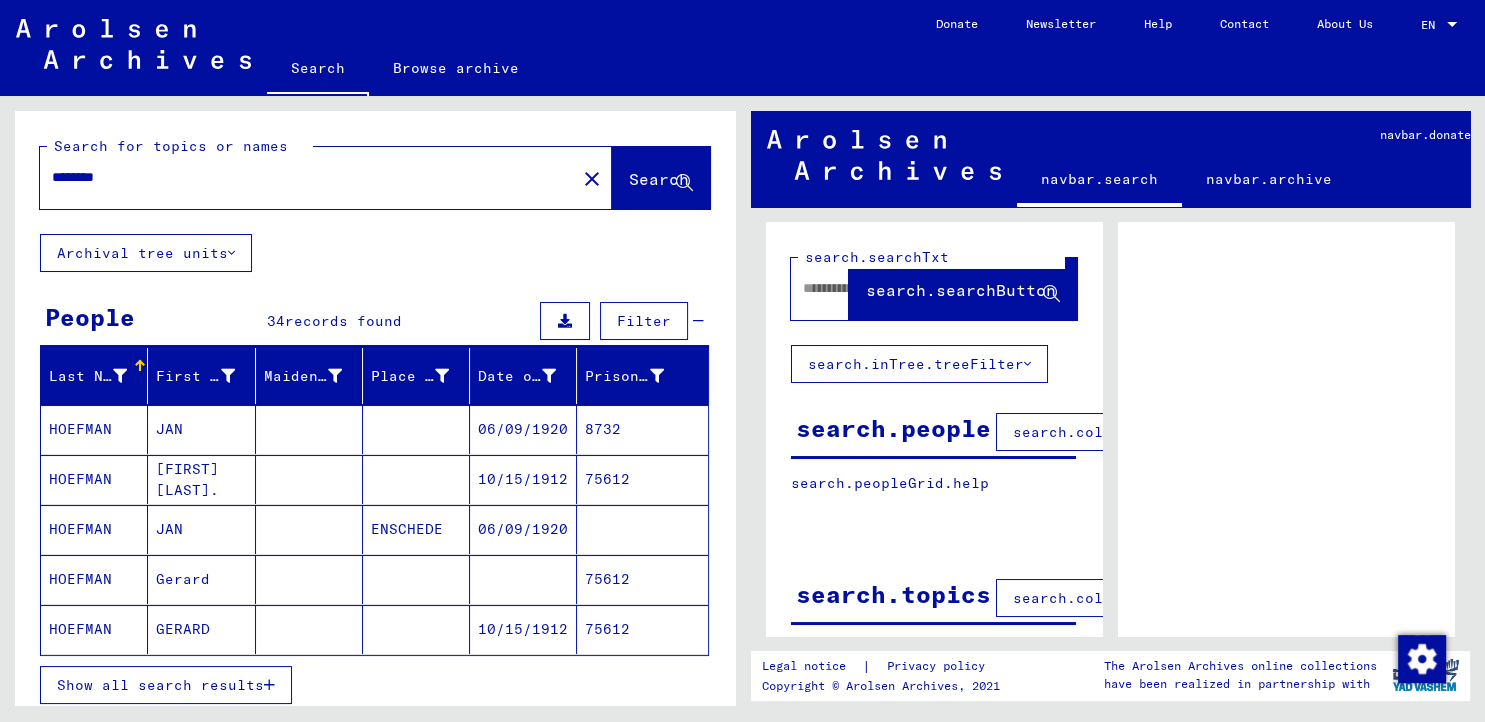 click on "HOEFMAN" at bounding box center [94, 629] 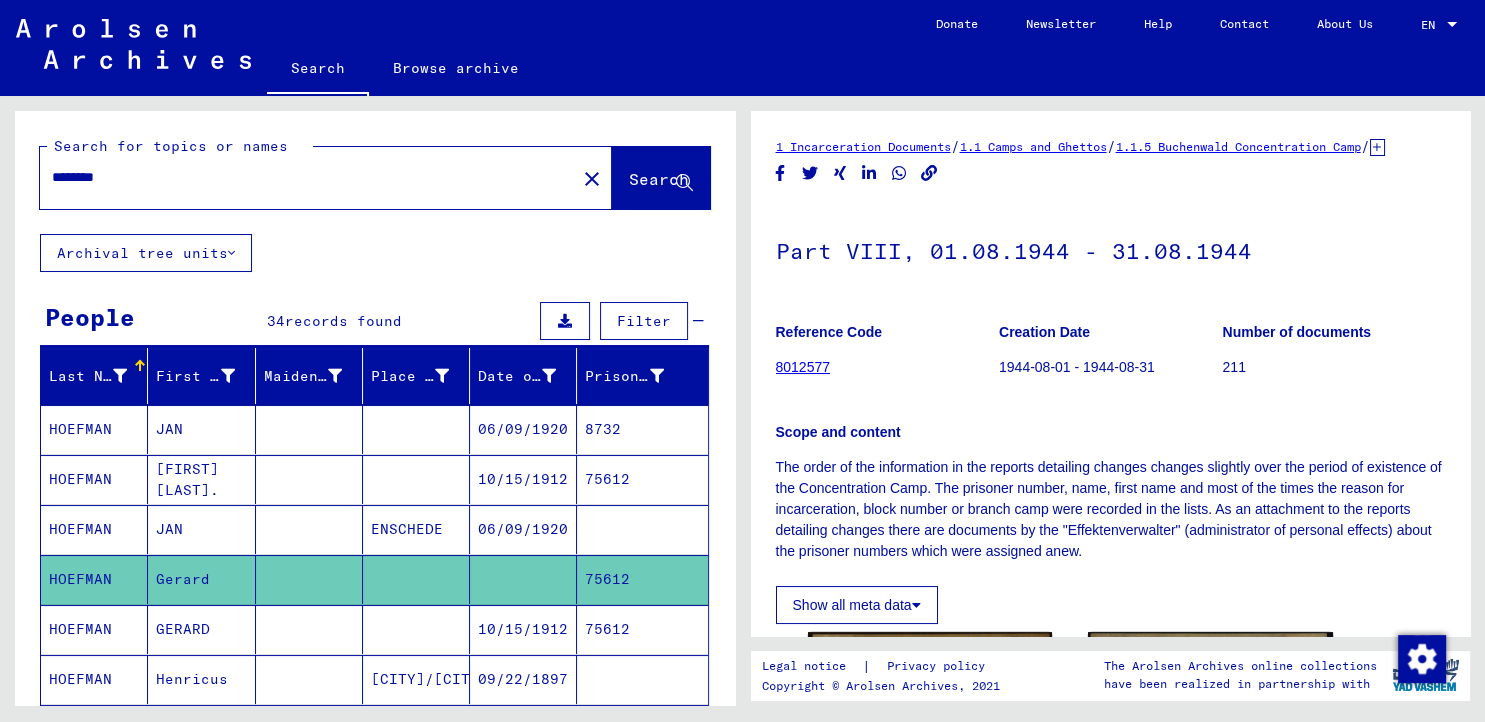 click on "HOEFMAN" 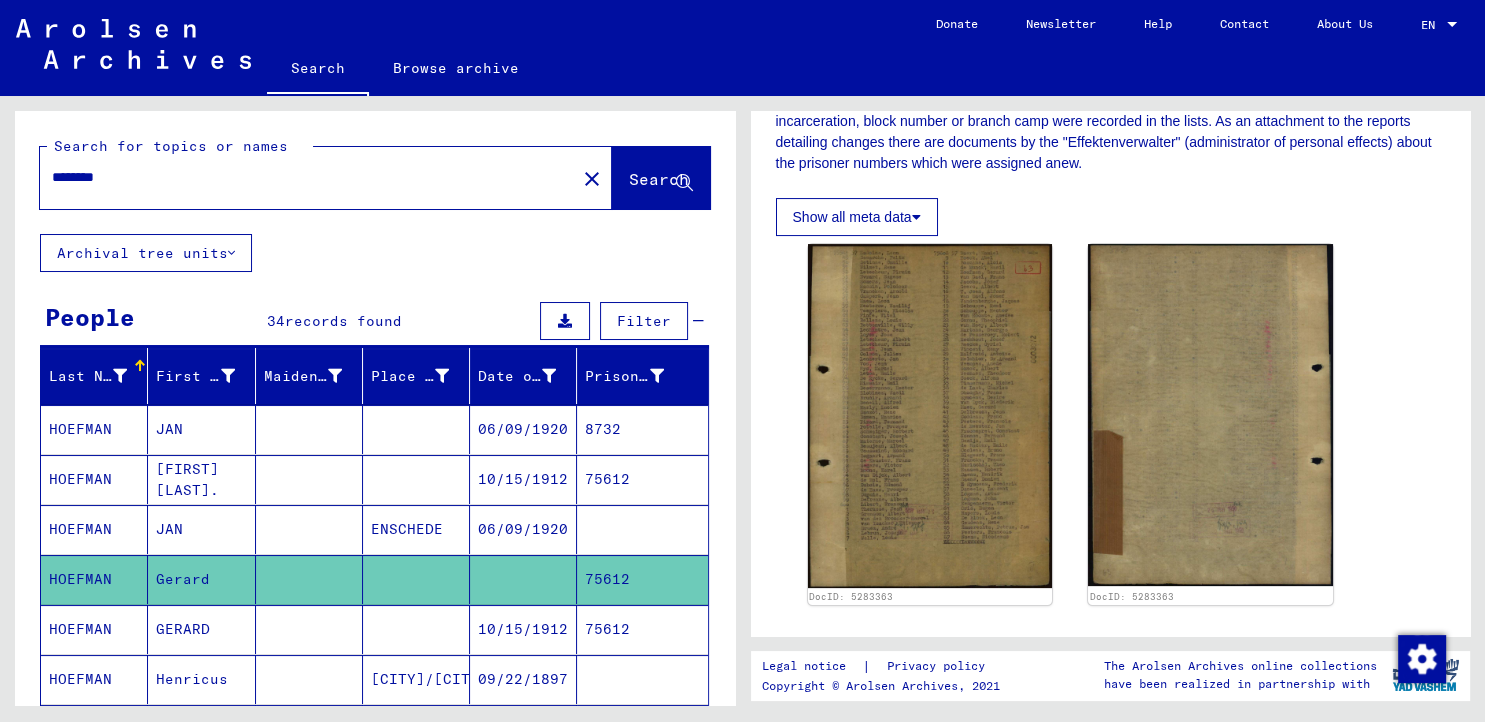 scroll, scrollTop: 387, scrollLeft: 0, axis: vertical 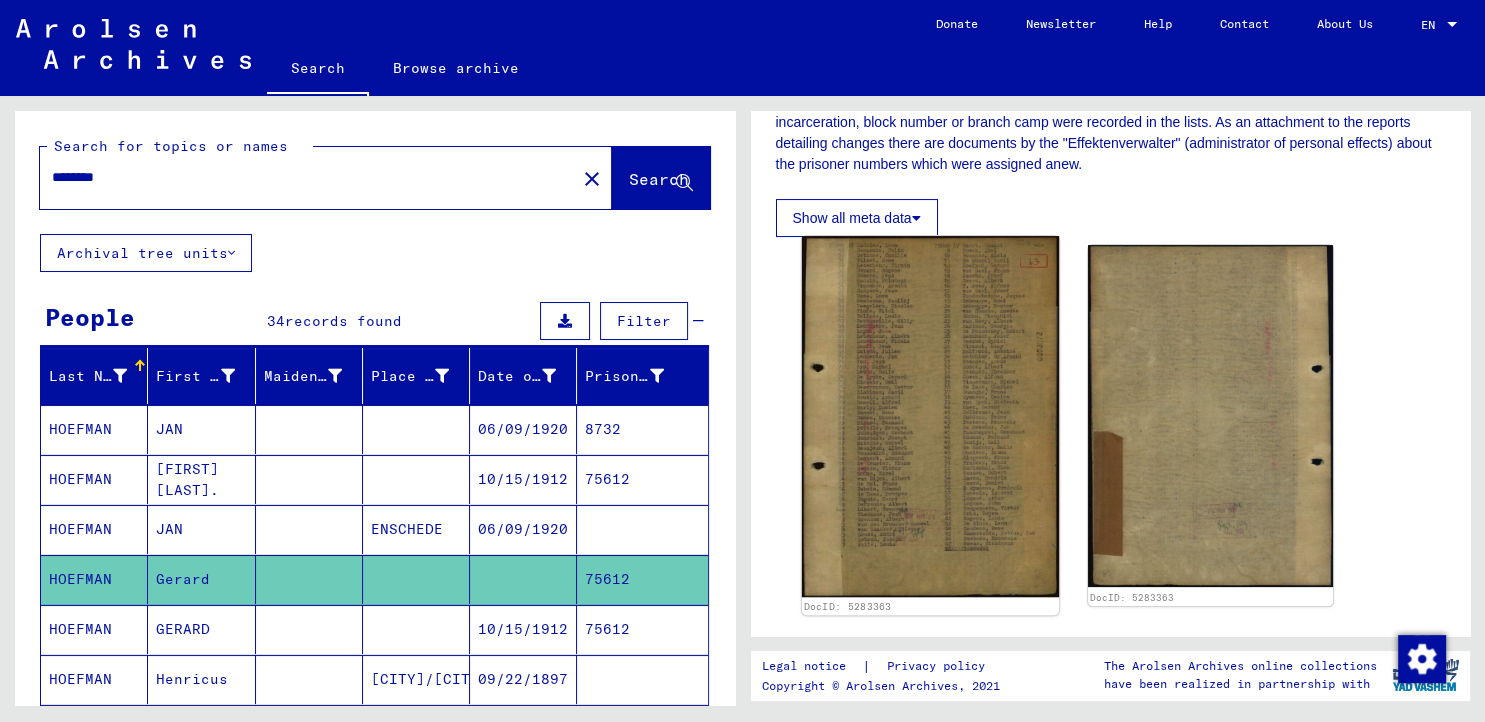 click 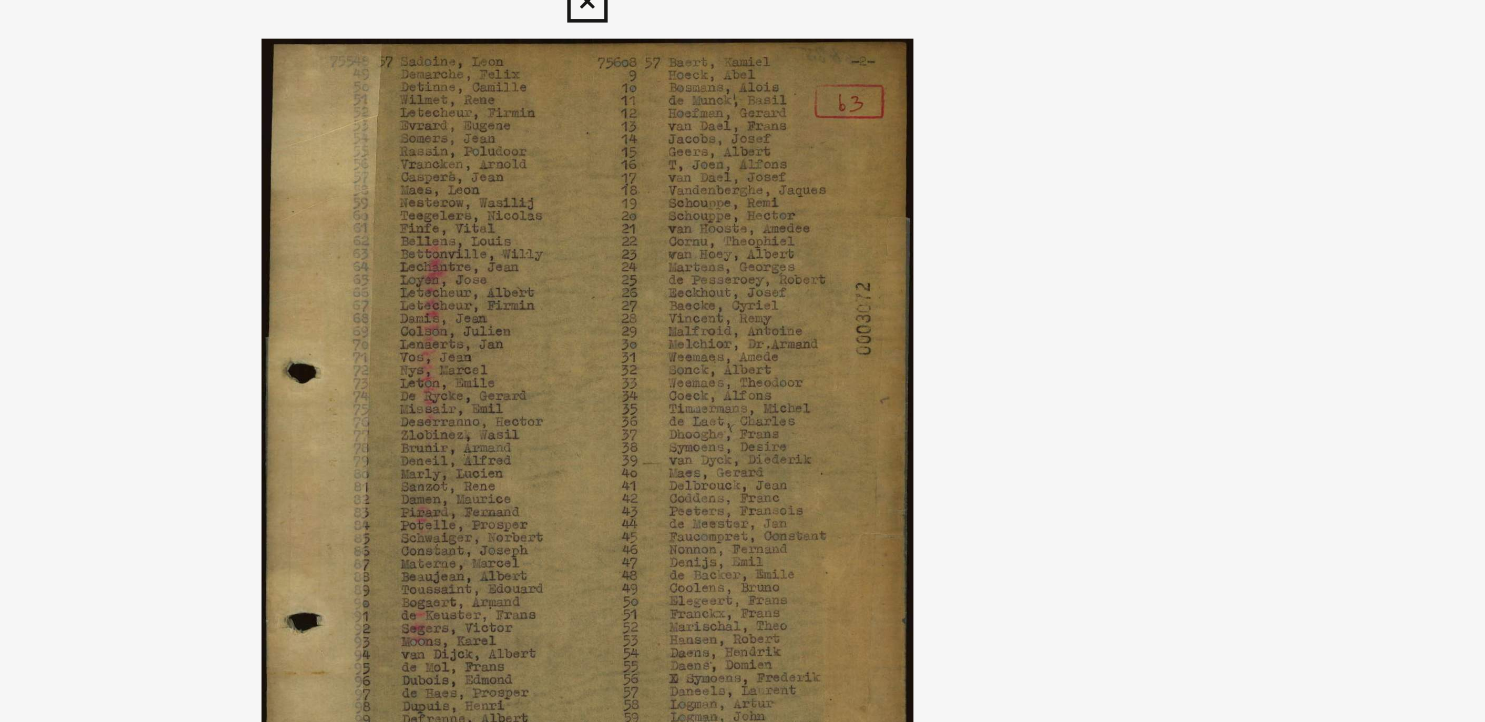 click at bounding box center (743, 311) 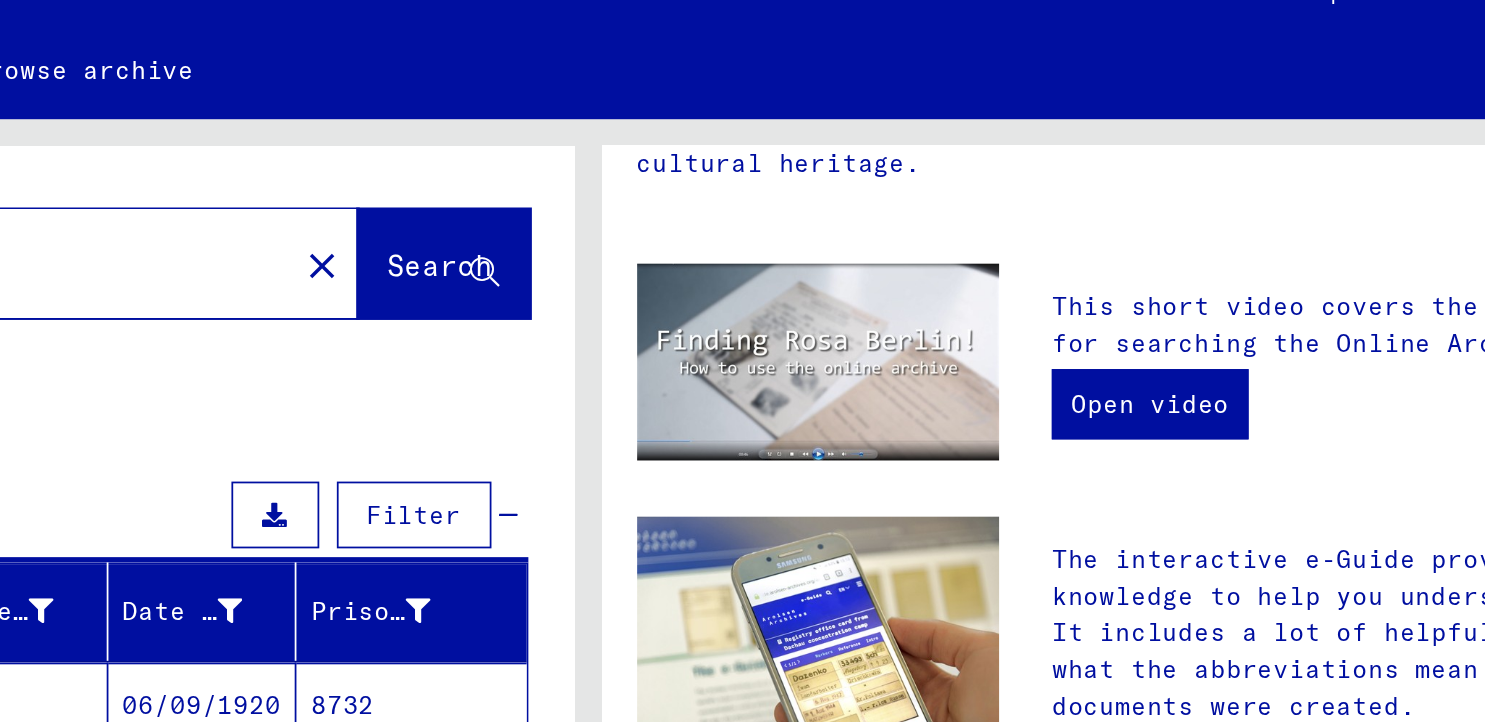 scroll, scrollTop: 0, scrollLeft: 0, axis: both 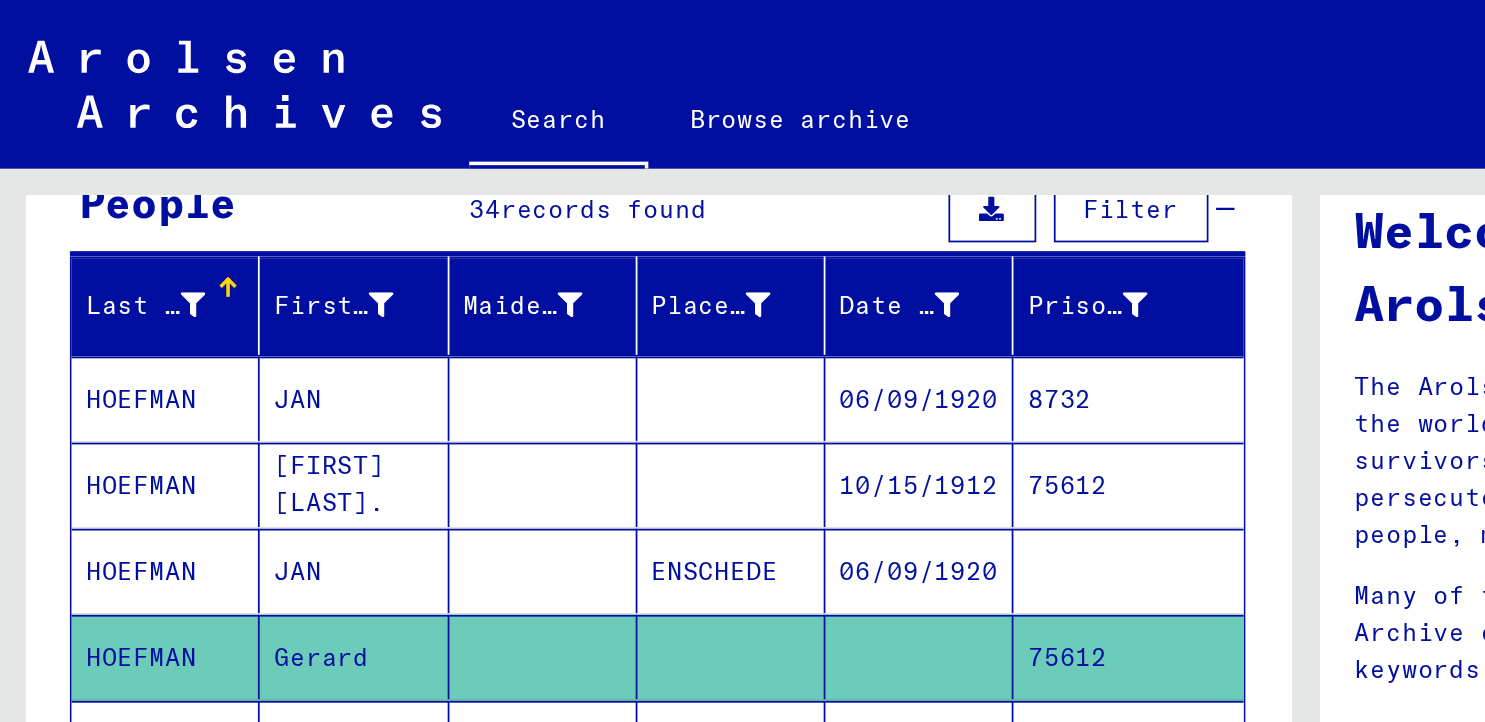 click on "[FIRST] [LAST]." at bounding box center [201, 325] 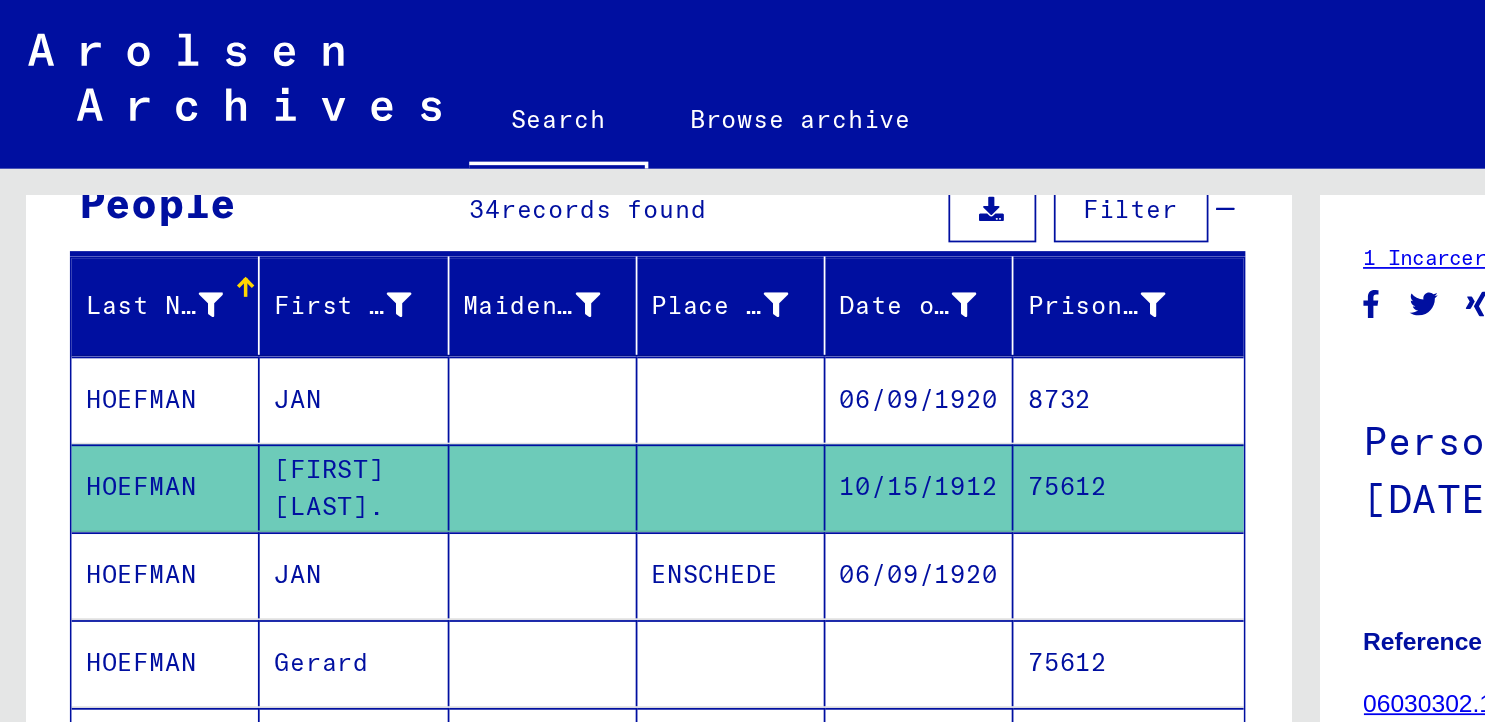 click on "1 Incarceration Documents   /   1.1 Camps and Ghettos   /   1.1.27 Concentration Camp Mittelbau (Dora)   /   1.1.27.2 Concentration Camp Mittelbau (Dora), Documents Related to Individuals   /   Personal Files - Mittelbau (Dora) Concentration Camp   /   Files with names from [LAST]   /  Personal file of [LAST], [FIRST], born on [DATE] Reference Code [NUMBER] Number of documents 2 DocID: [NUMBER] ([FIRST] [LAST]) DocID: [NUMBER] ([FIRST] [LAST]) DocID: [NUMBER] ([FIRST] [LAST]) DocID: [NUMBER] ([FIRST] [LAST]) See comments created before January 2022" 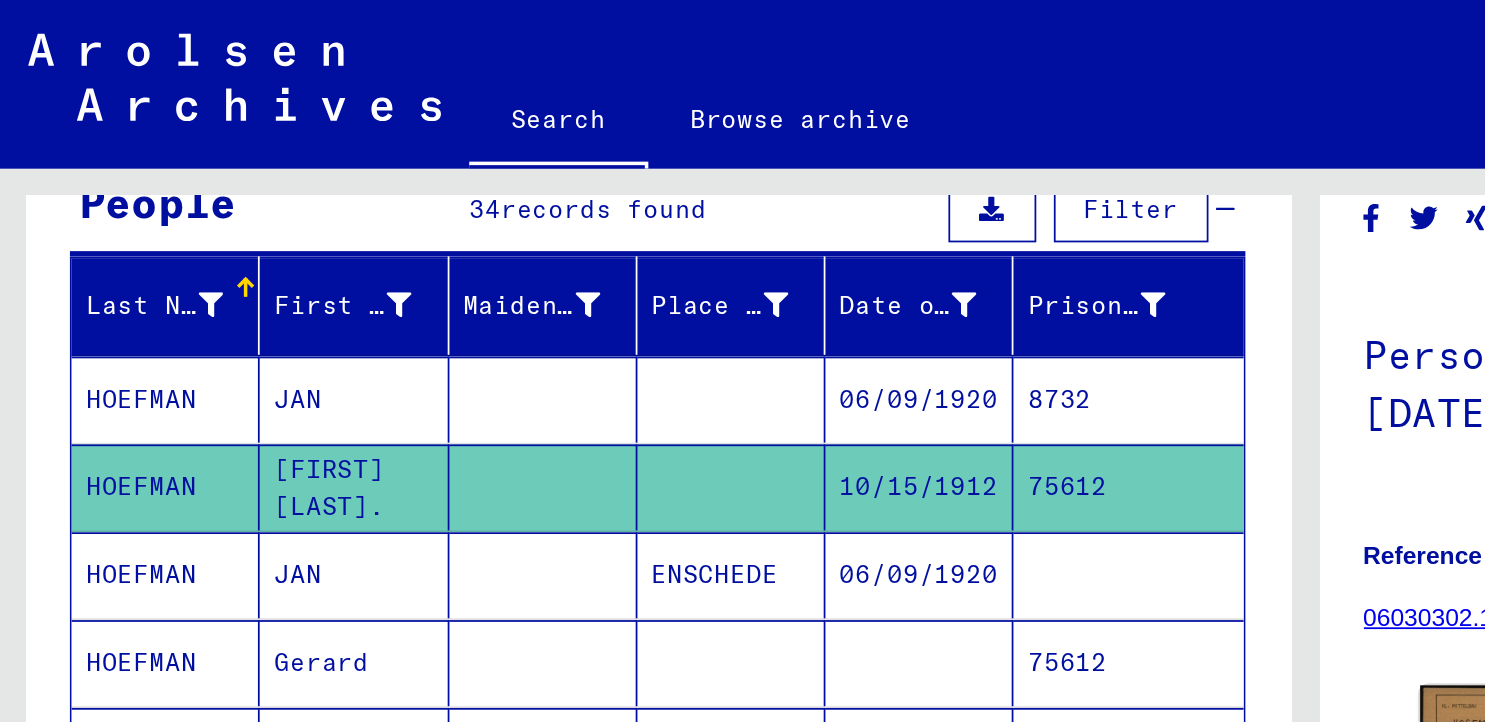 scroll, scrollTop: 132, scrollLeft: 0, axis: vertical 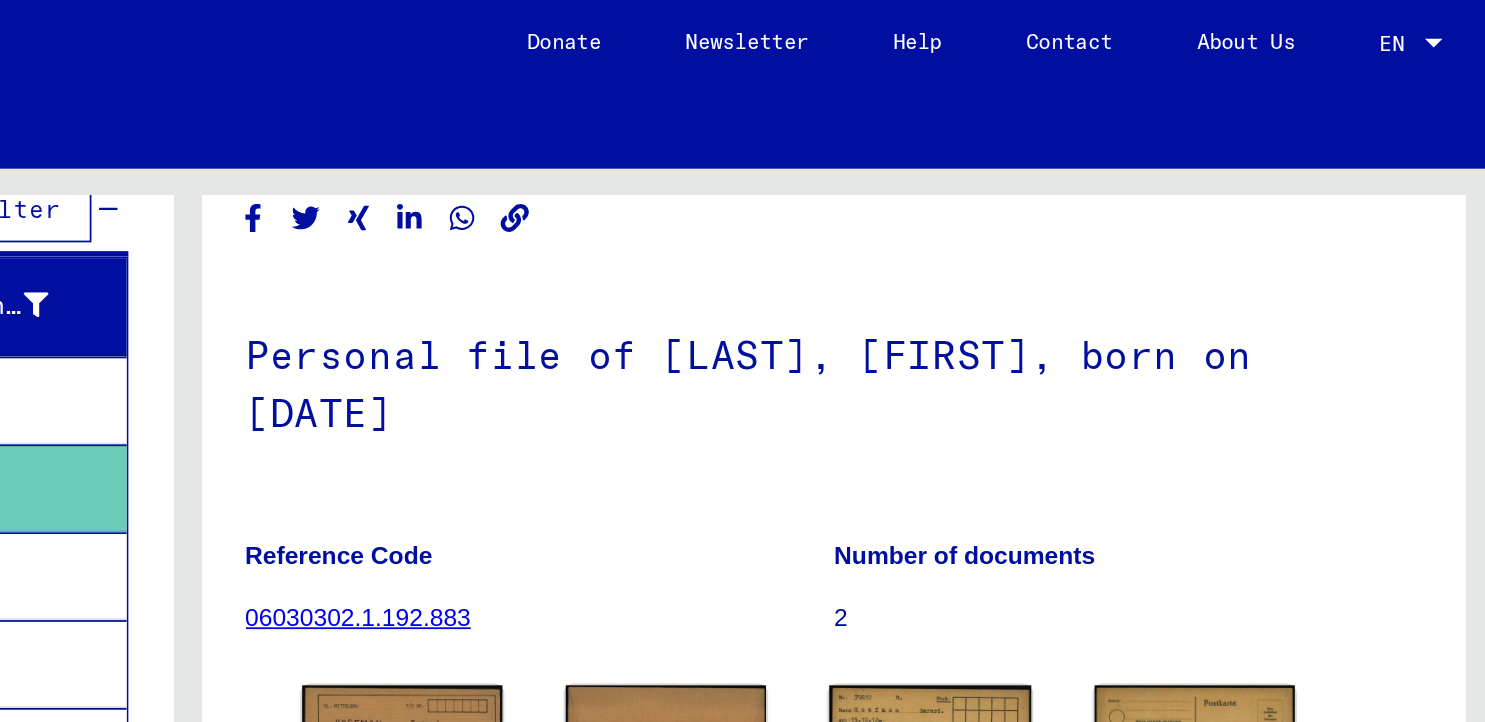 click on "See comments created before January 2022" 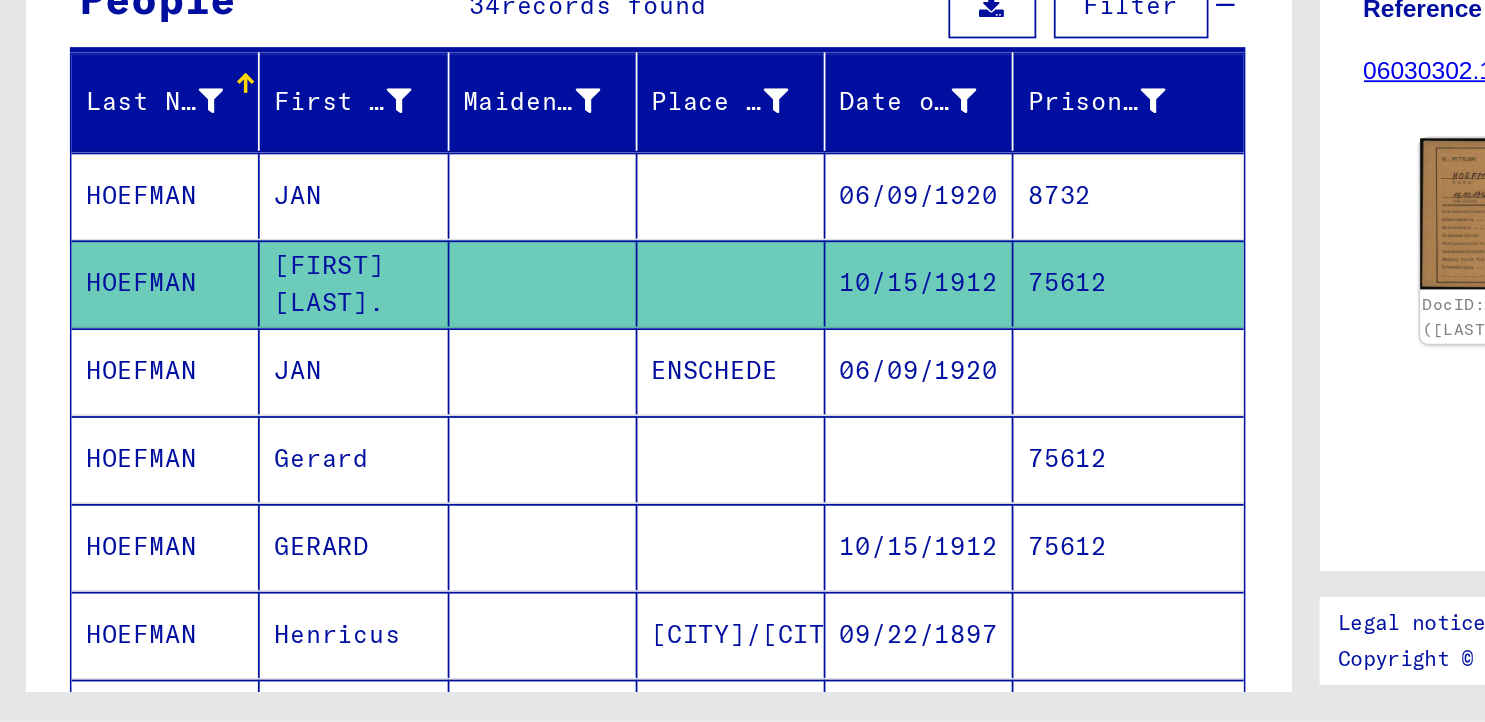 scroll, scrollTop: 8, scrollLeft: 0, axis: vertical 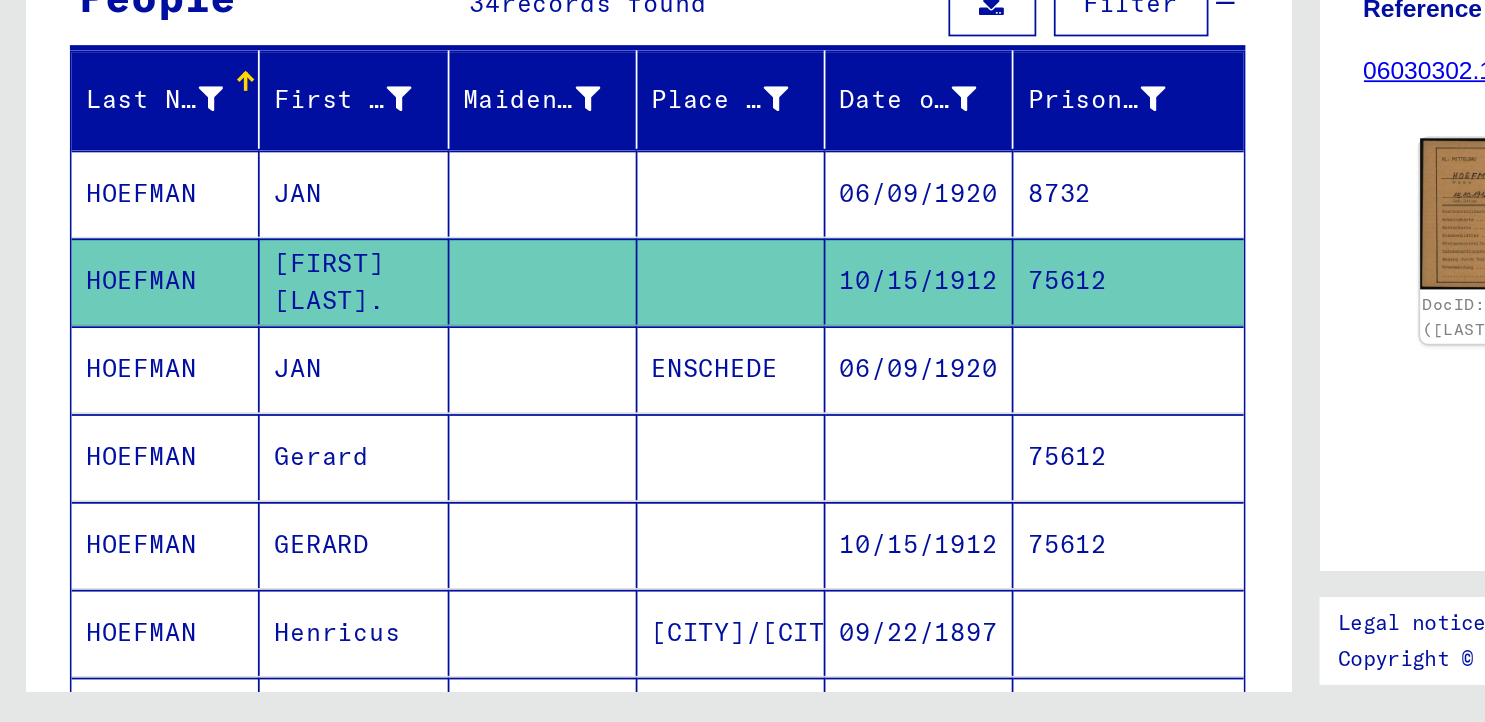 click on "HOEFMAN" at bounding box center (94, 621) 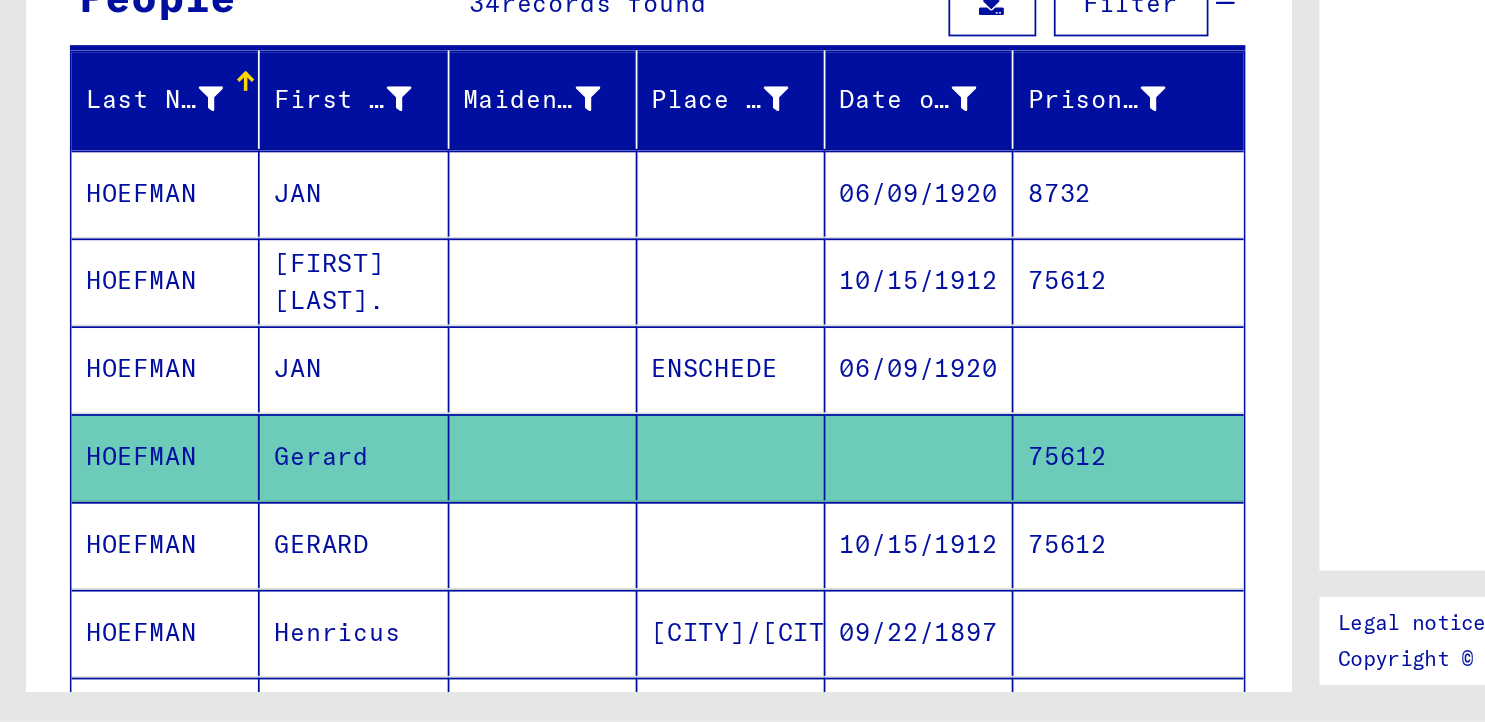 scroll, scrollTop: 0, scrollLeft: 0, axis: both 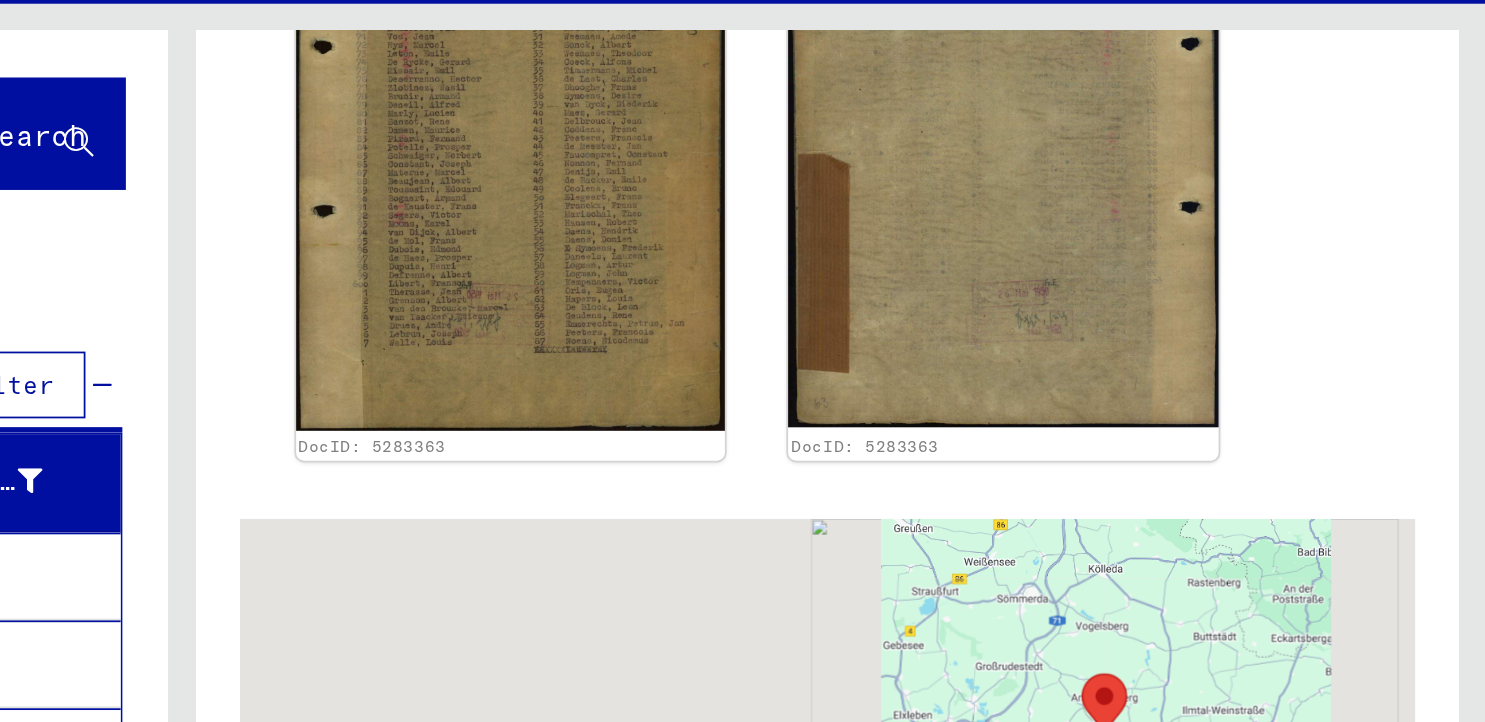 click on "Druk op de pijltoetsen om te navigeren." 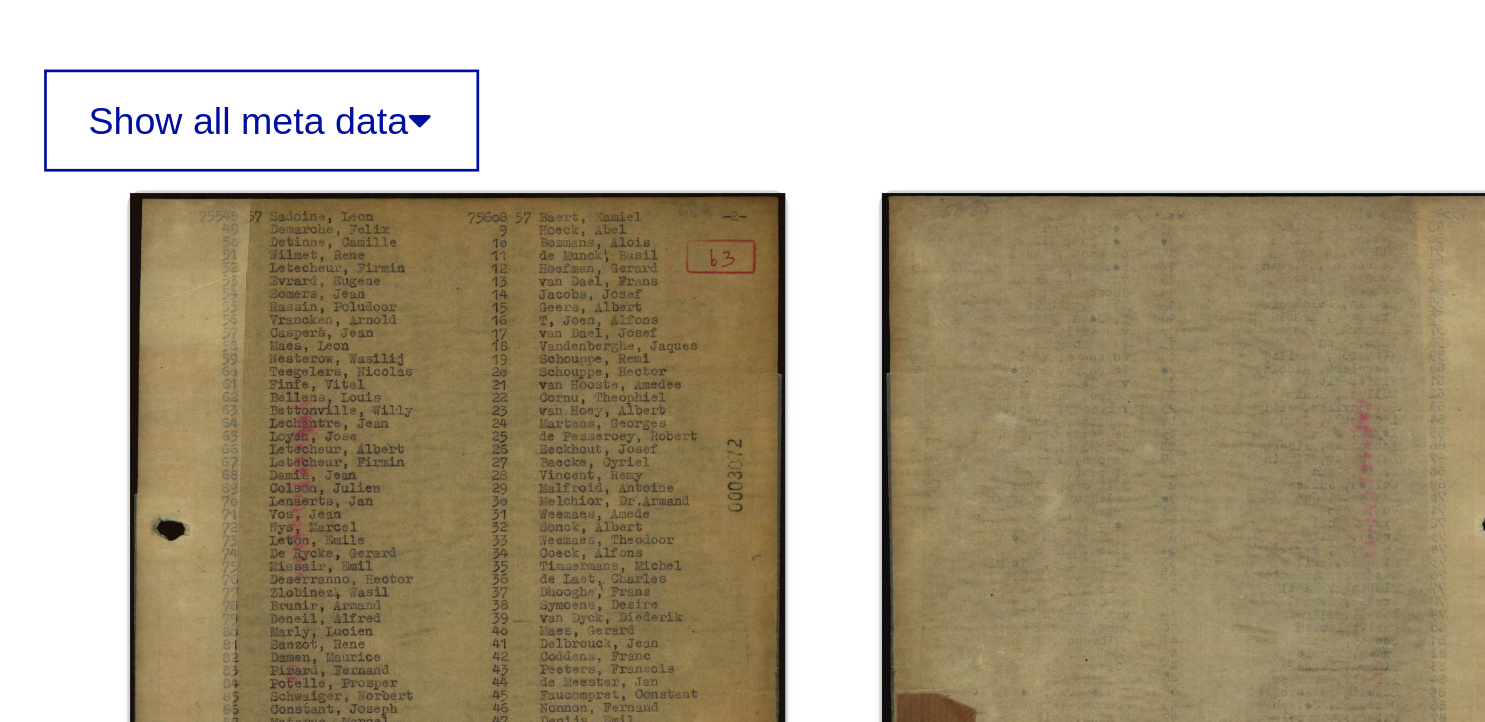 scroll, scrollTop: 403, scrollLeft: 0, axis: vertical 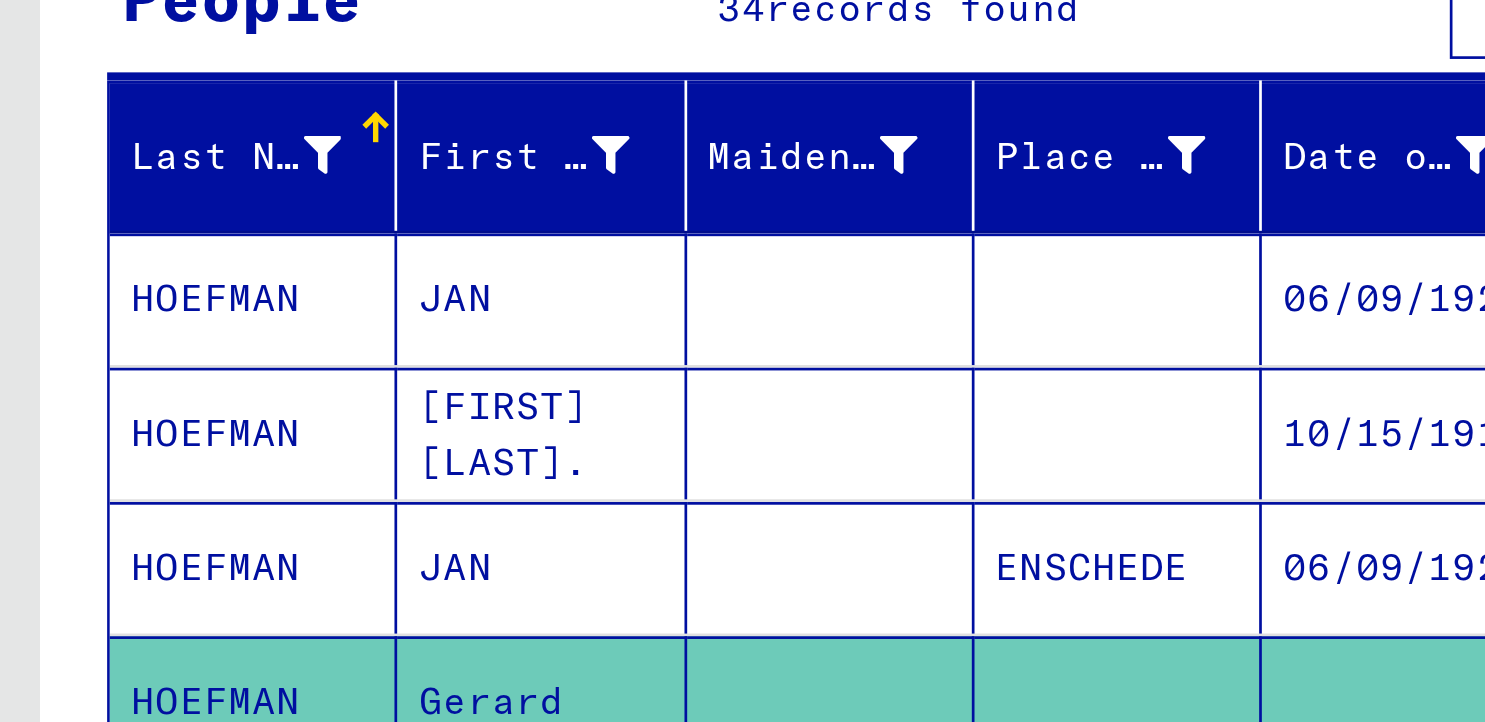 click on "10/15/1912" at bounding box center [523, 522] 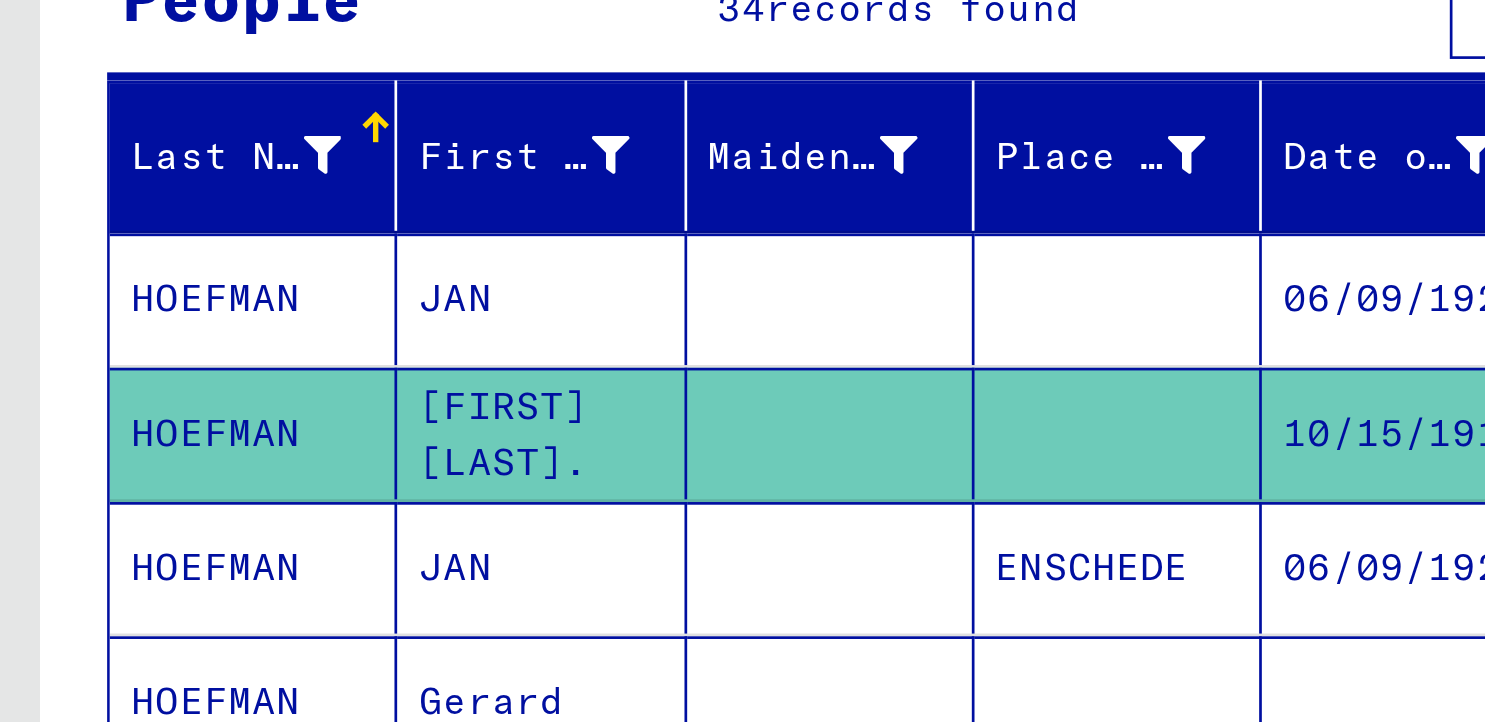 scroll, scrollTop: 4, scrollLeft: 0, axis: vertical 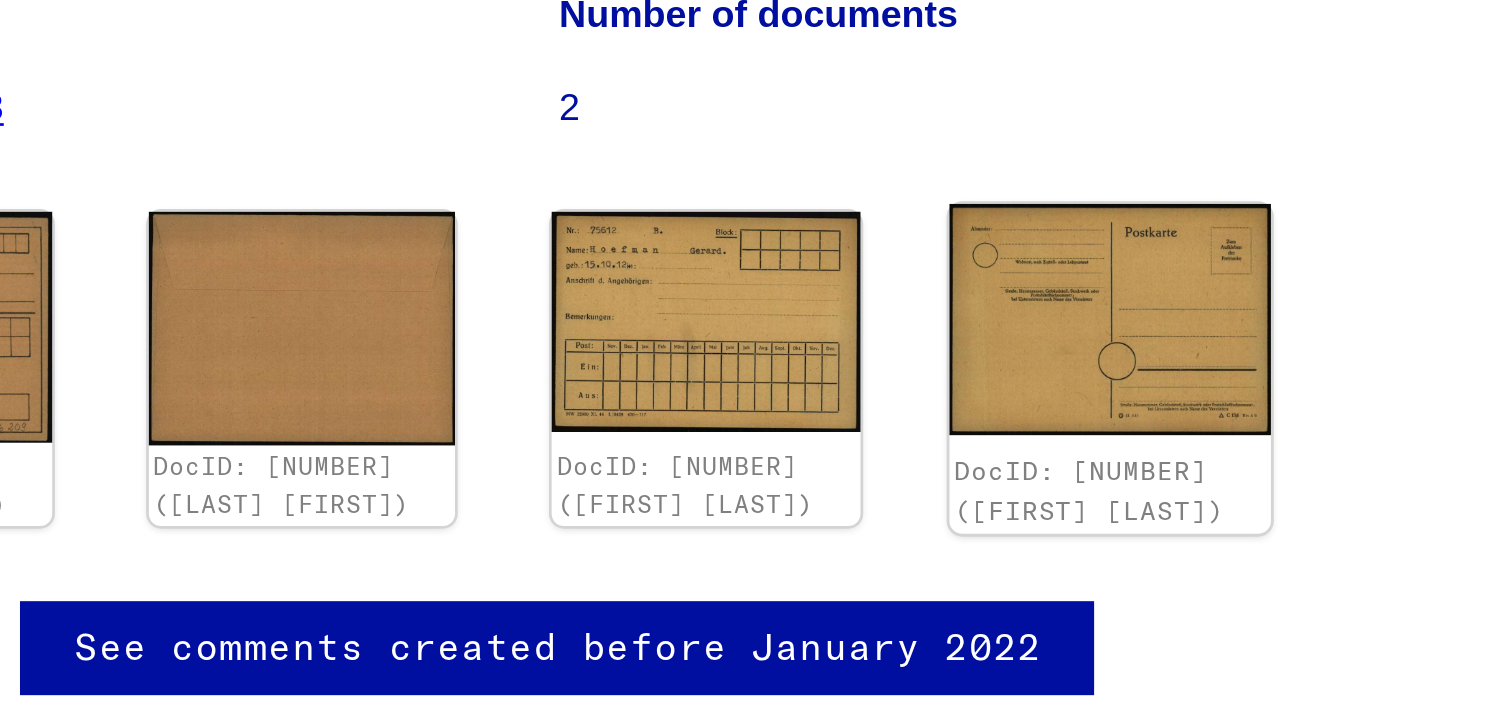 click on "DocID: [NUMBER] ([FIRST] [LAST])" 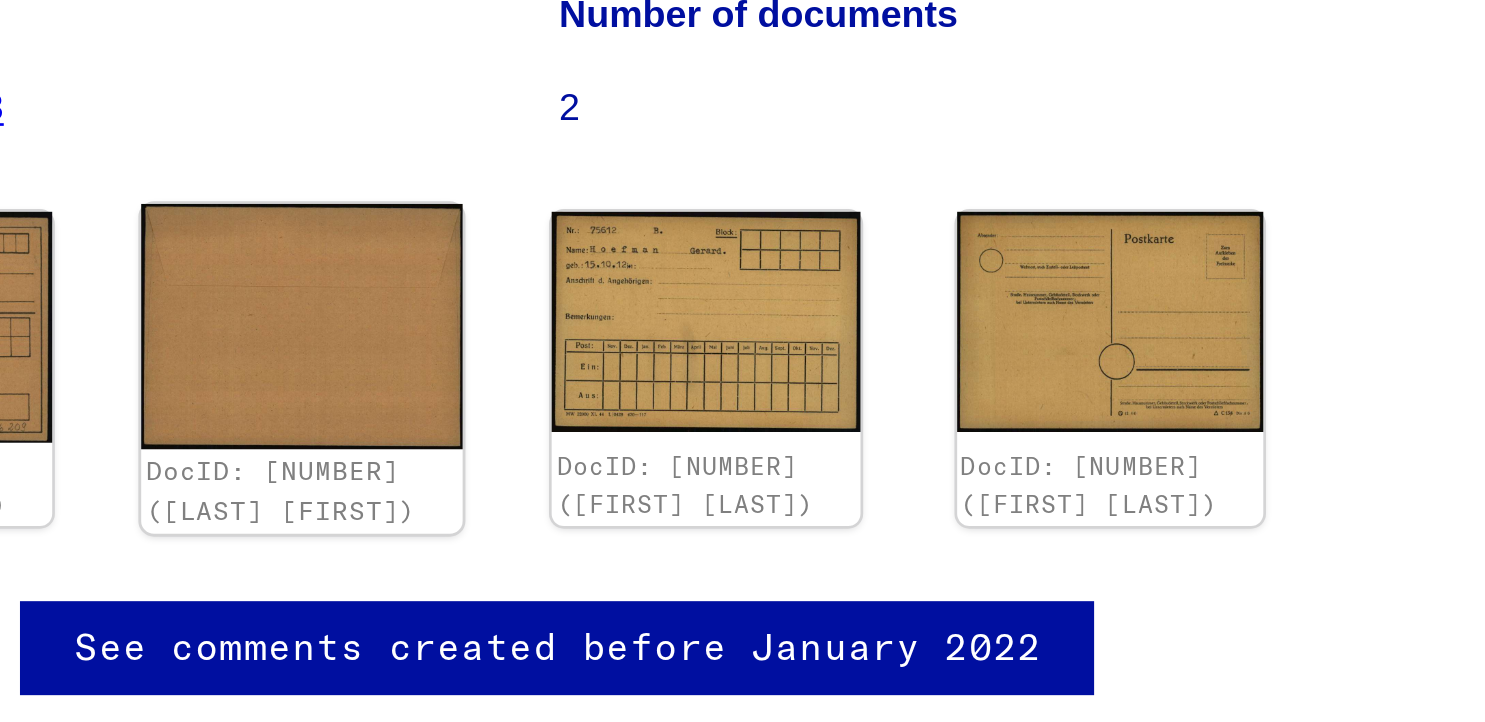 scroll, scrollTop: 58, scrollLeft: 0, axis: vertical 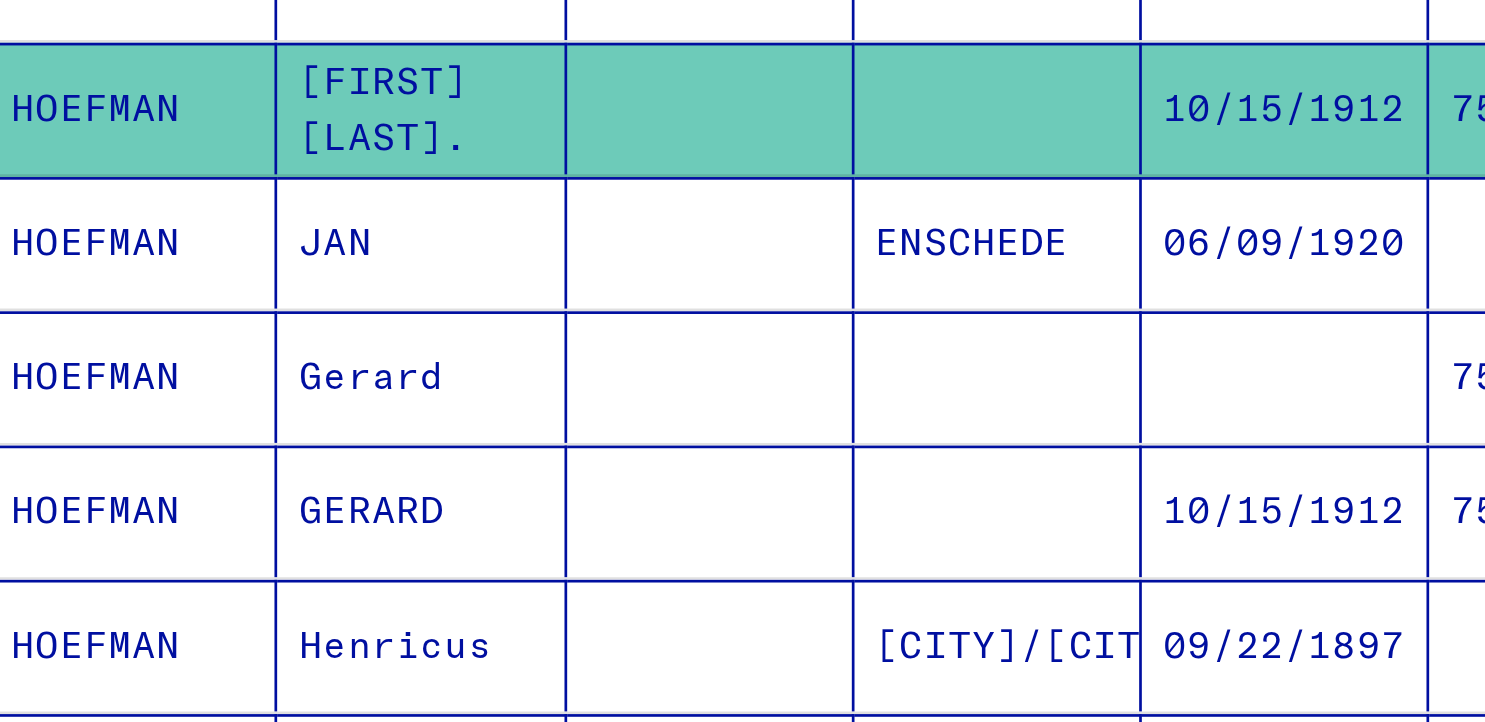 click on "HOEFMAN" at bounding box center [94, 501] 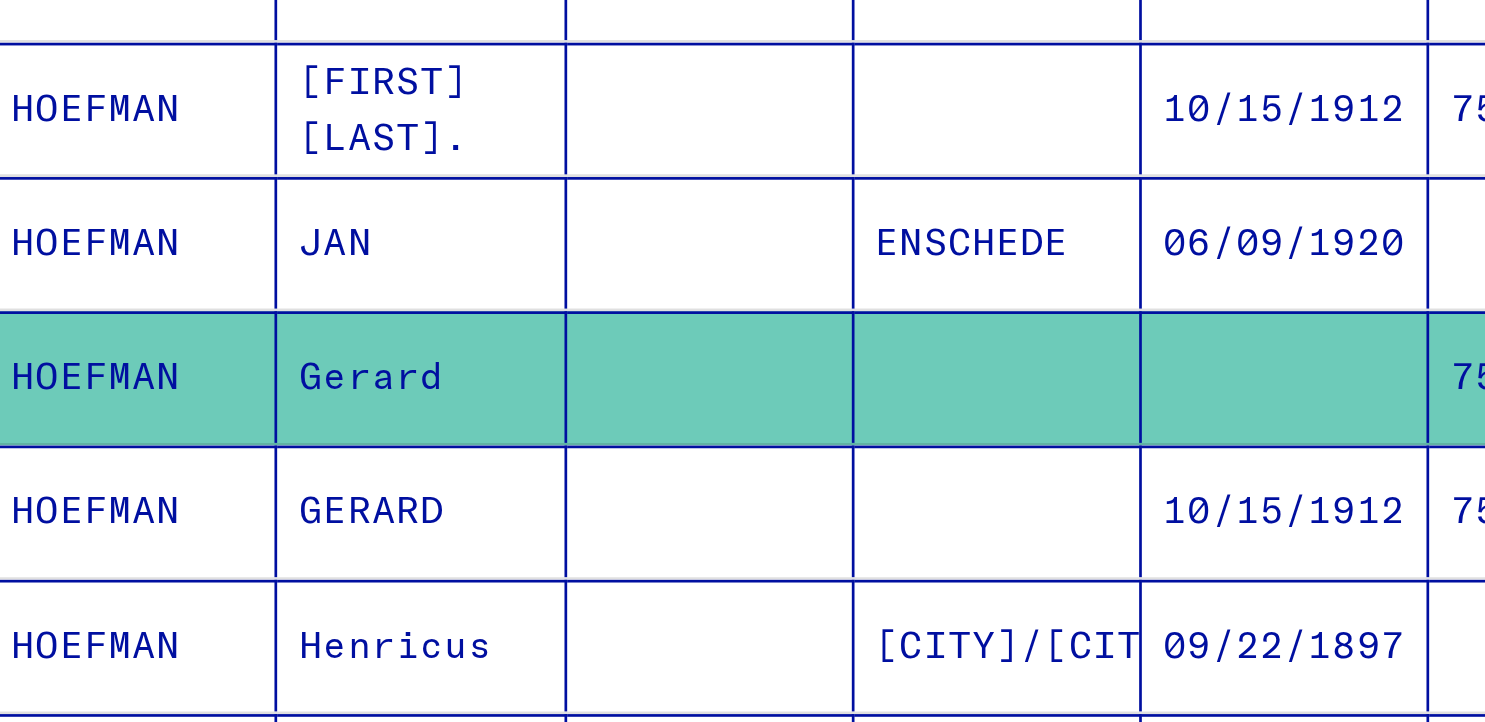 scroll, scrollTop: 0, scrollLeft: 0, axis: both 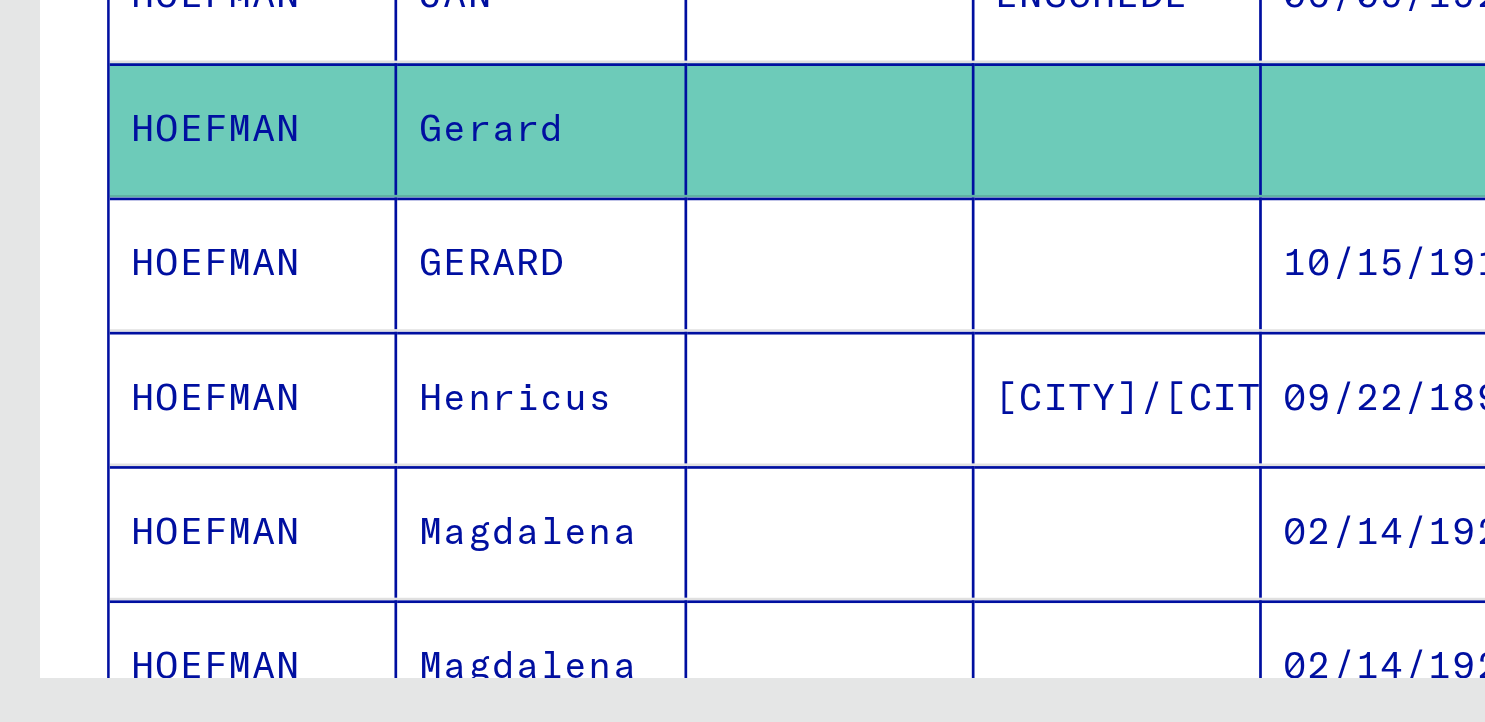 click on "GERARD" at bounding box center [201, 600] 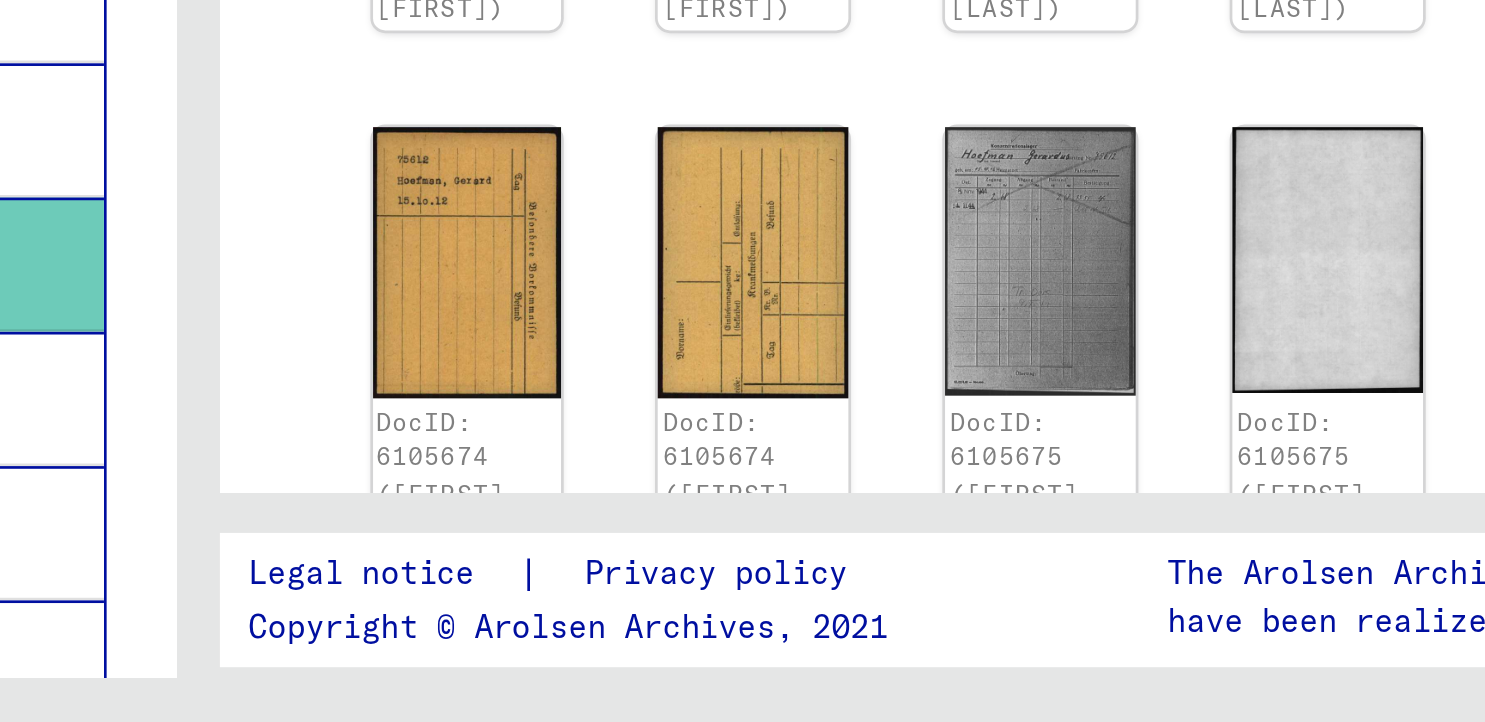 scroll, scrollTop: 190, scrollLeft: 0, axis: vertical 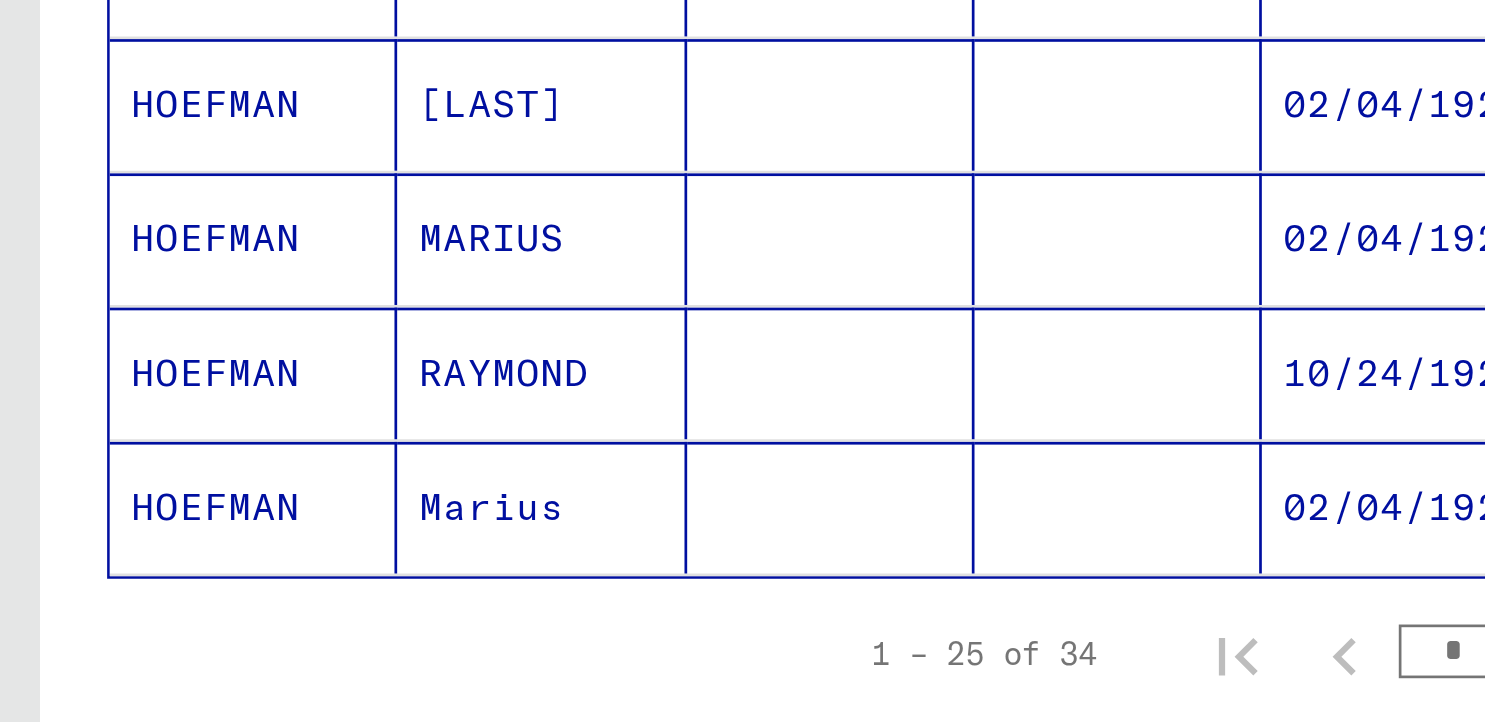 click 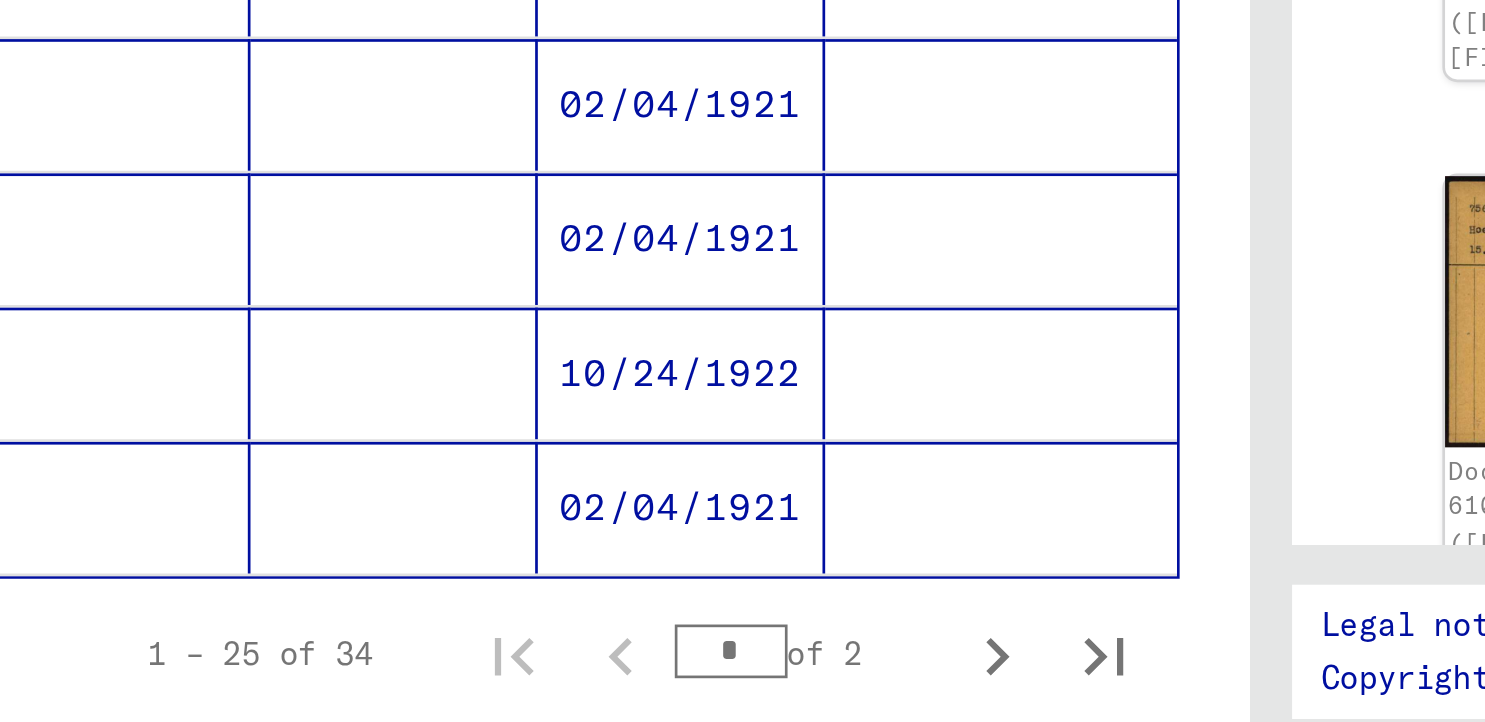 click on "02/04/1921" 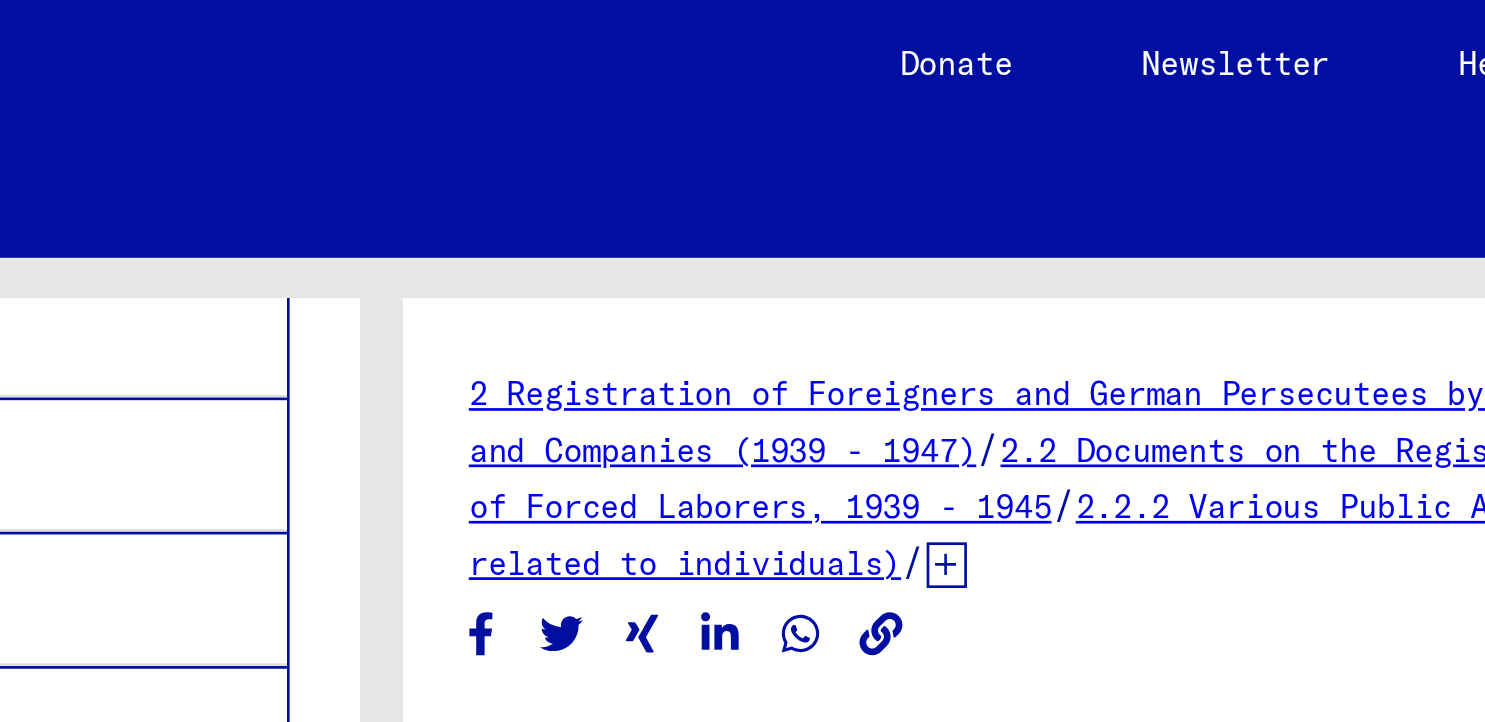 scroll, scrollTop: 1, scrollLeft: 0, axis: vertical 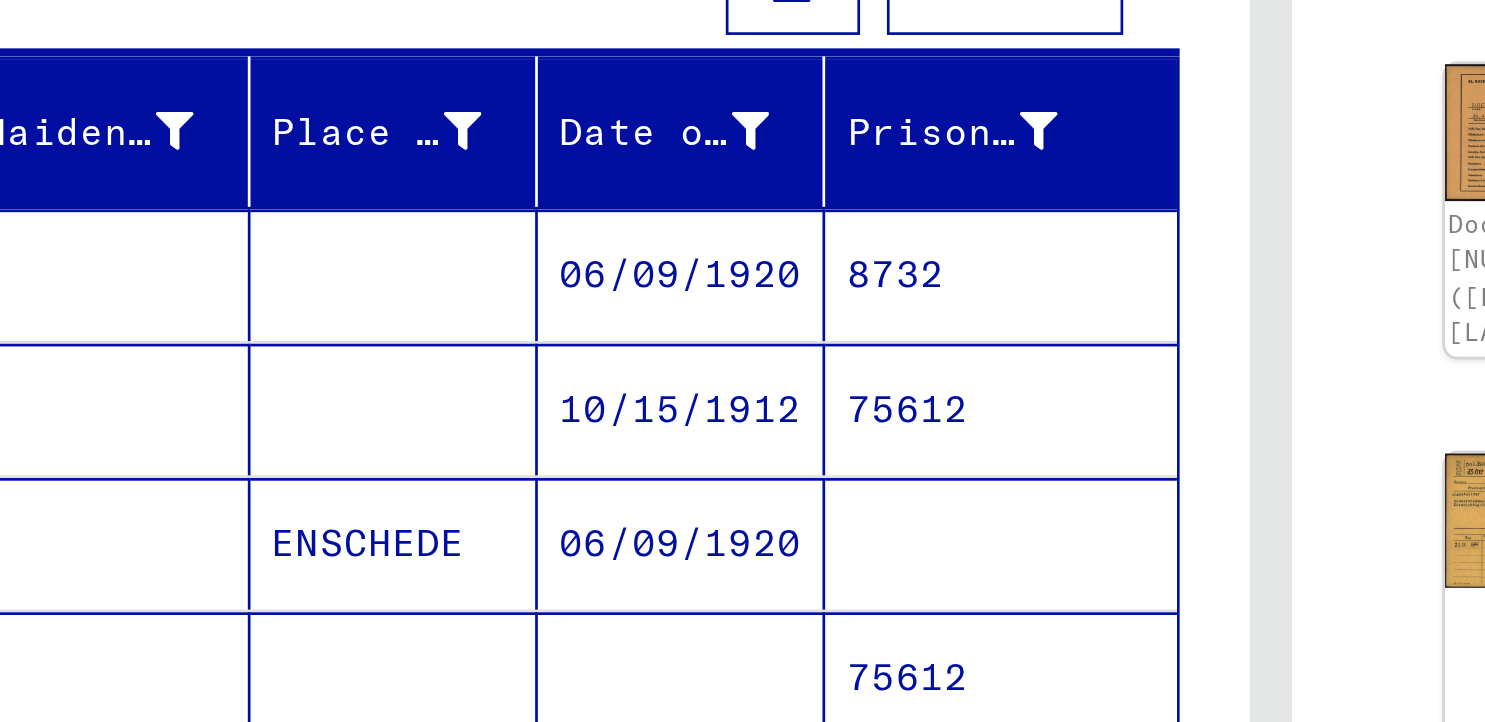click on "75612" at bounding box center [642, 529] 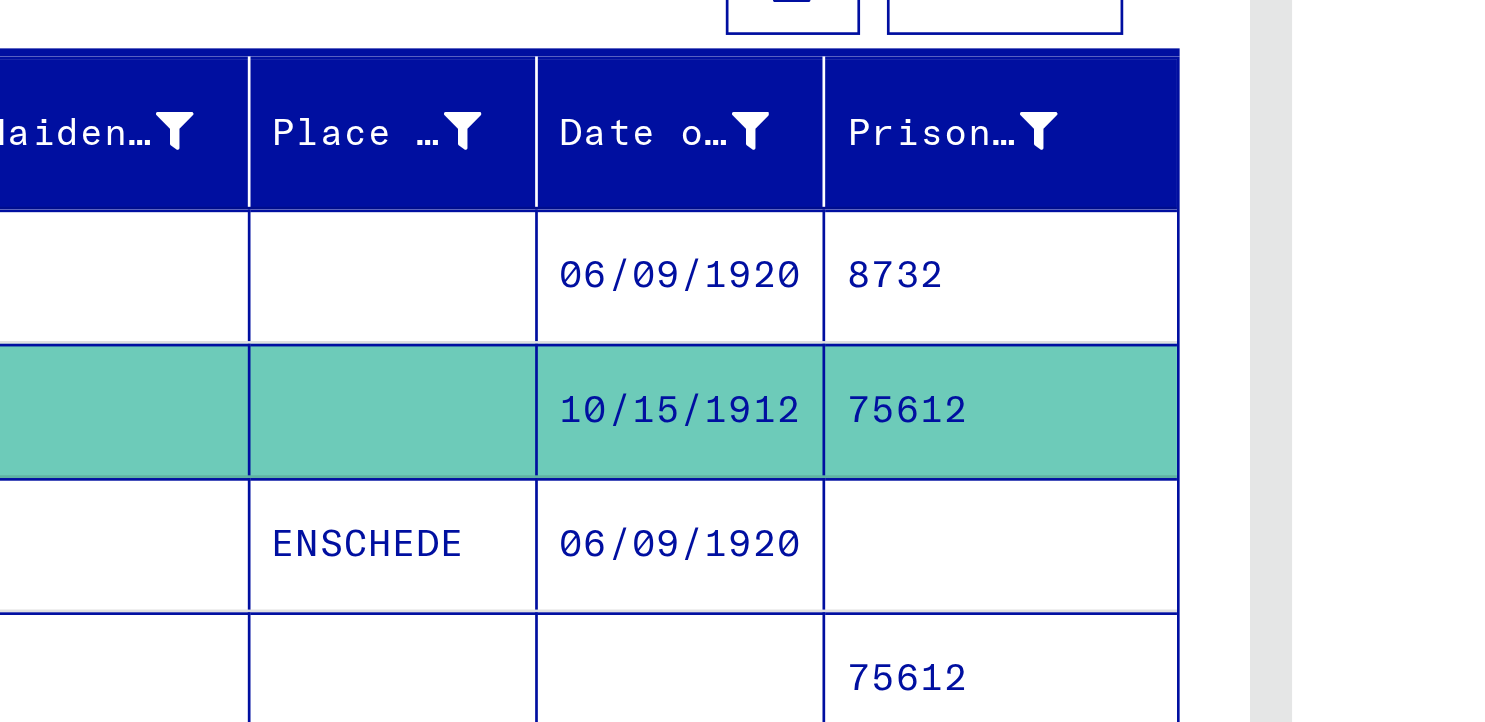 scroll, scrollTop: 0, scrollLeft: 0, axis: both 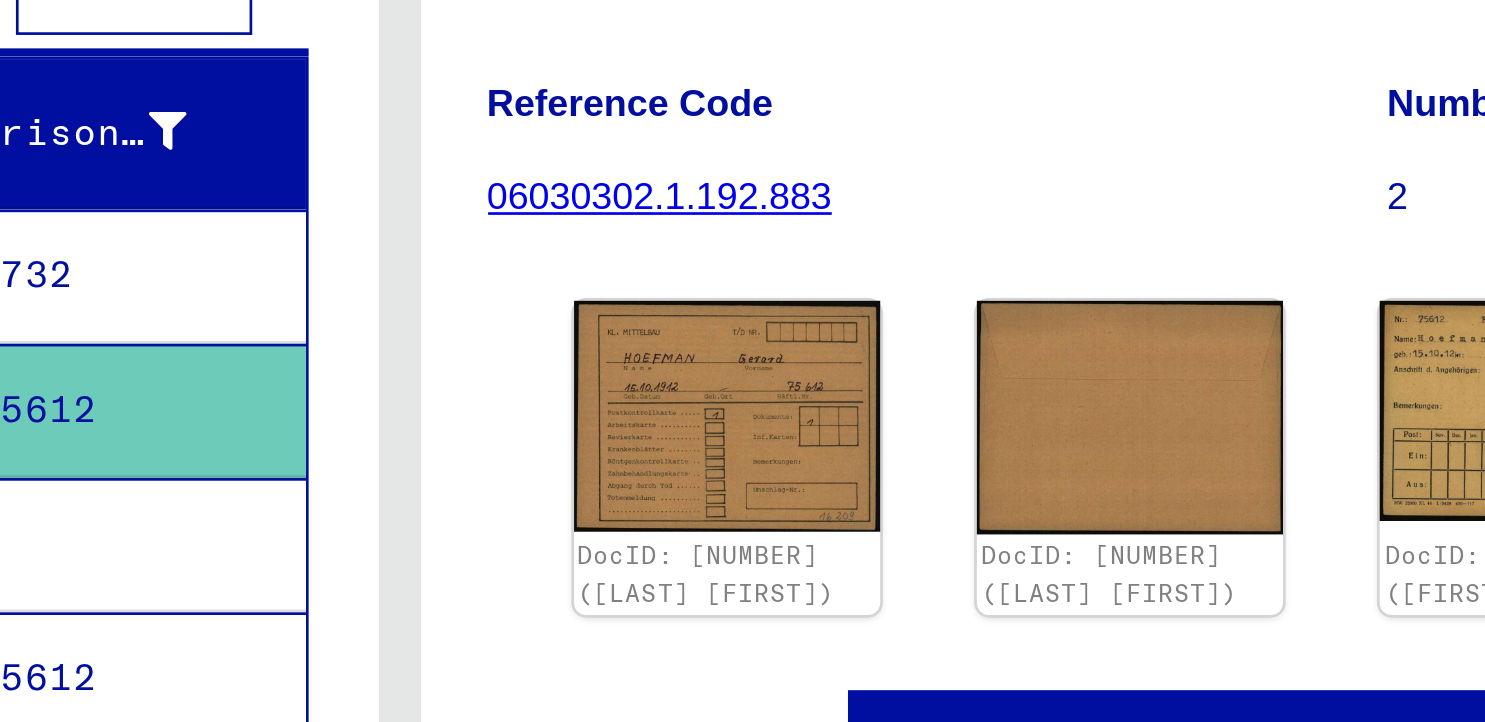 click on "06030302.1.192.883" 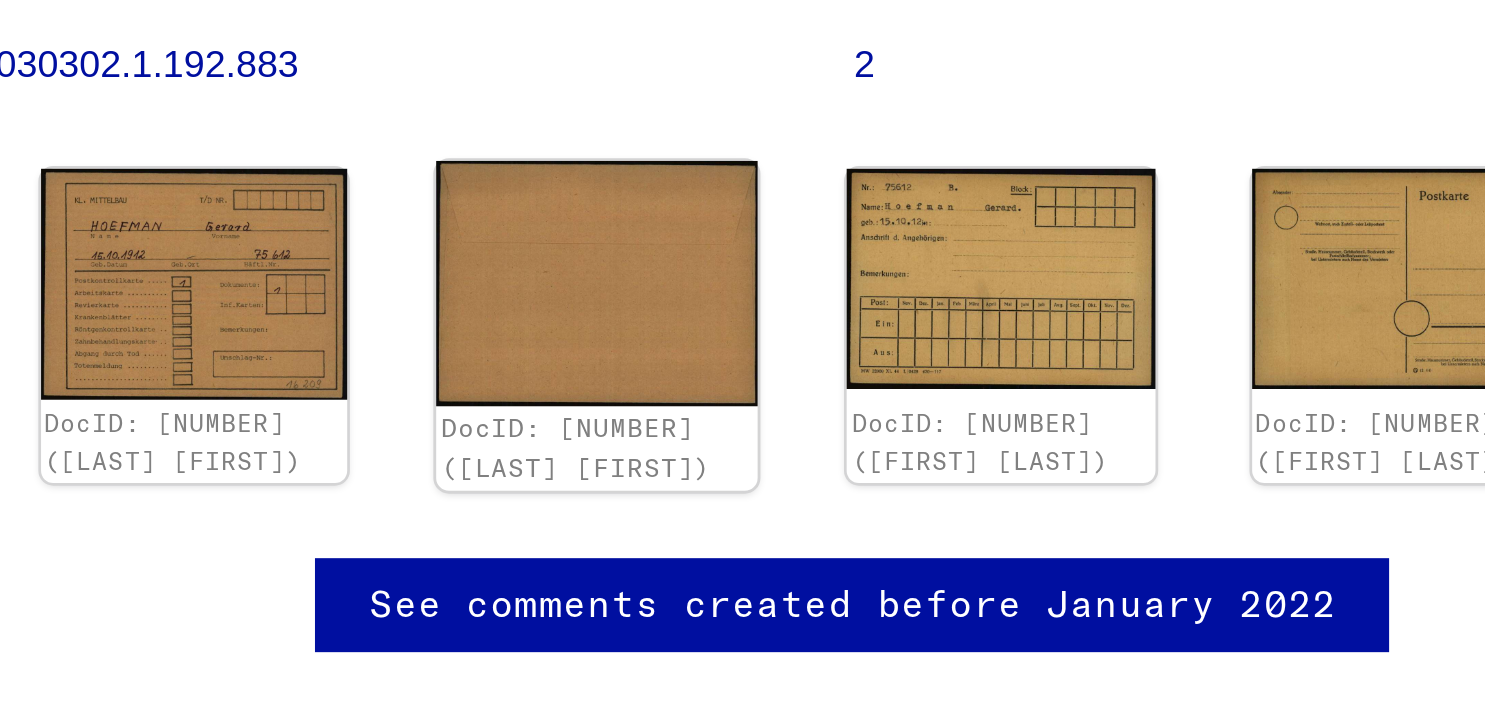scroll, scrollTop: 396, scrollLeft: 0, axis: vertical 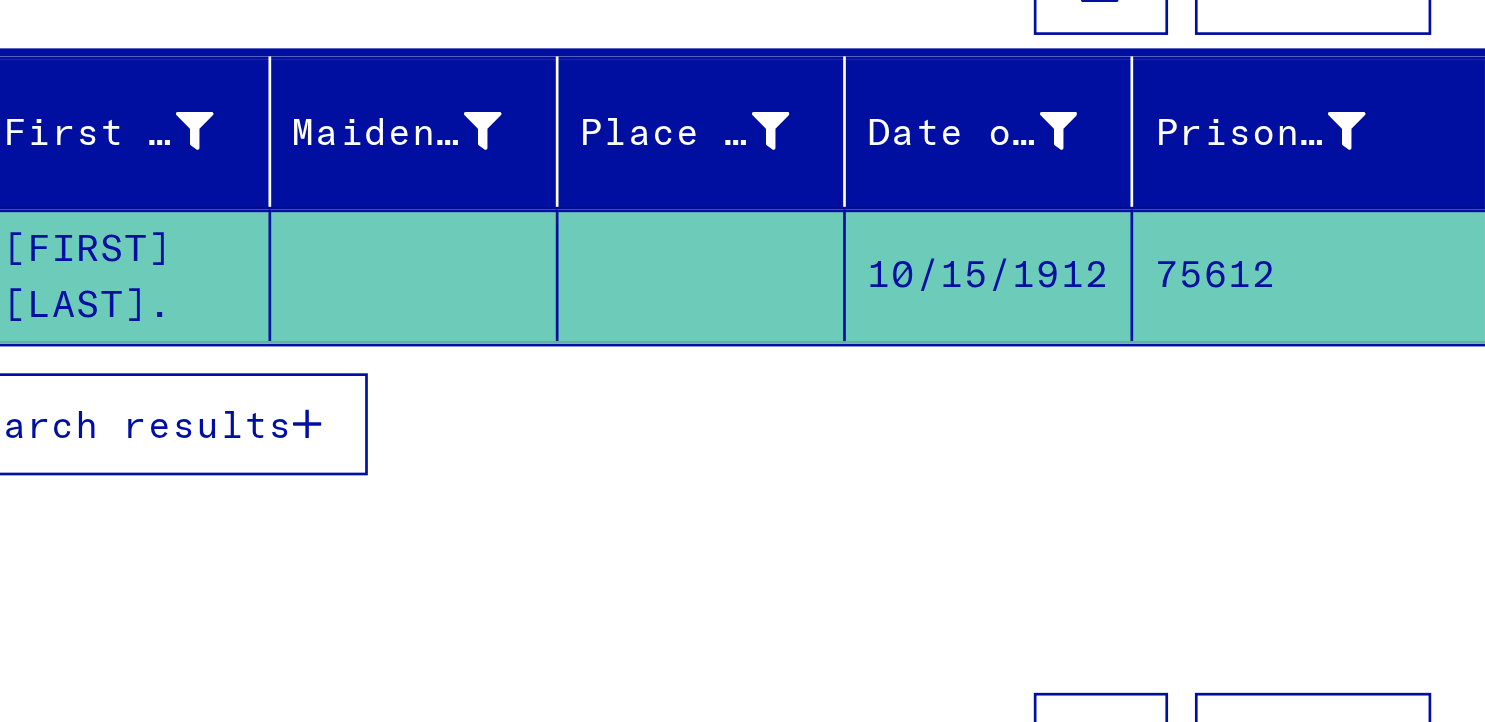 click on "Show all search results" at bounding box center [160, 485] 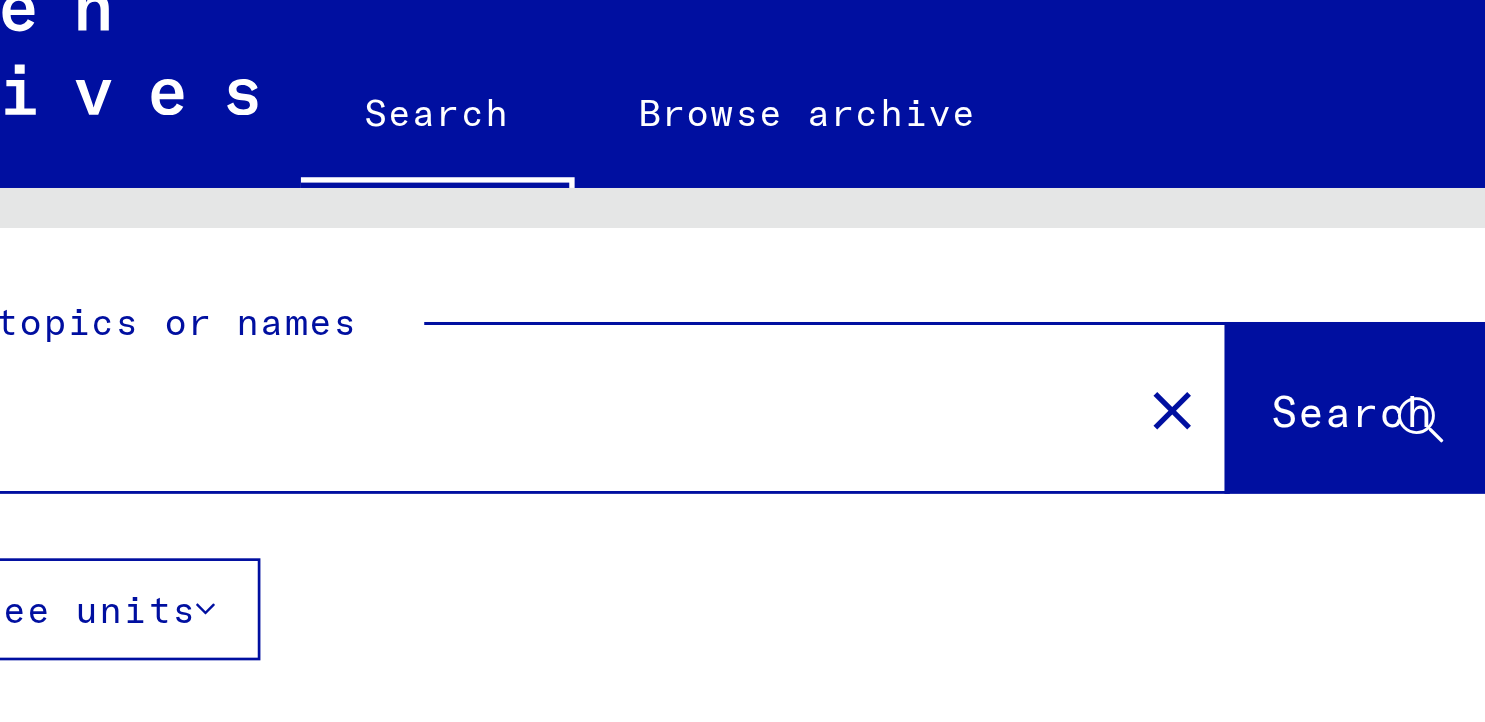 type on "*******" 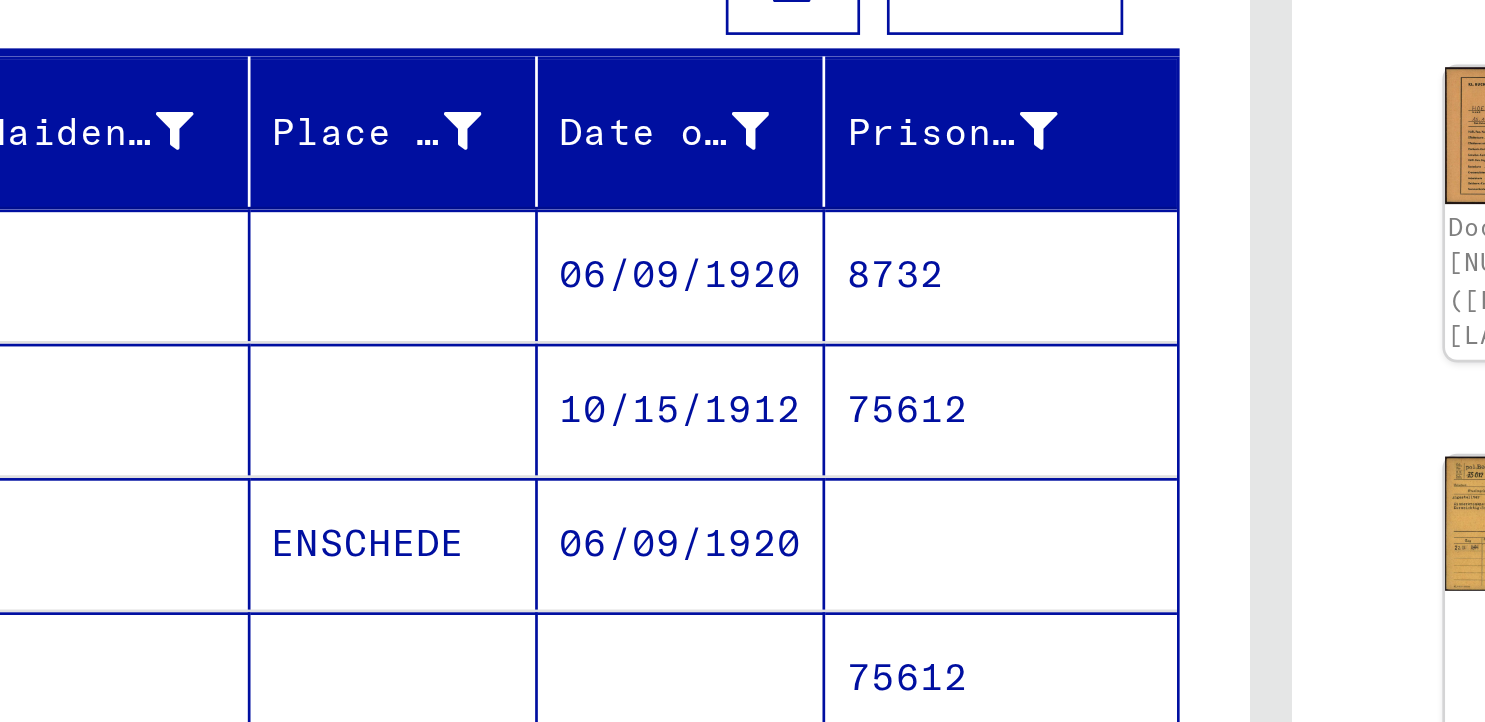 click on "10/15/1912" at bounding box center [523, 529] 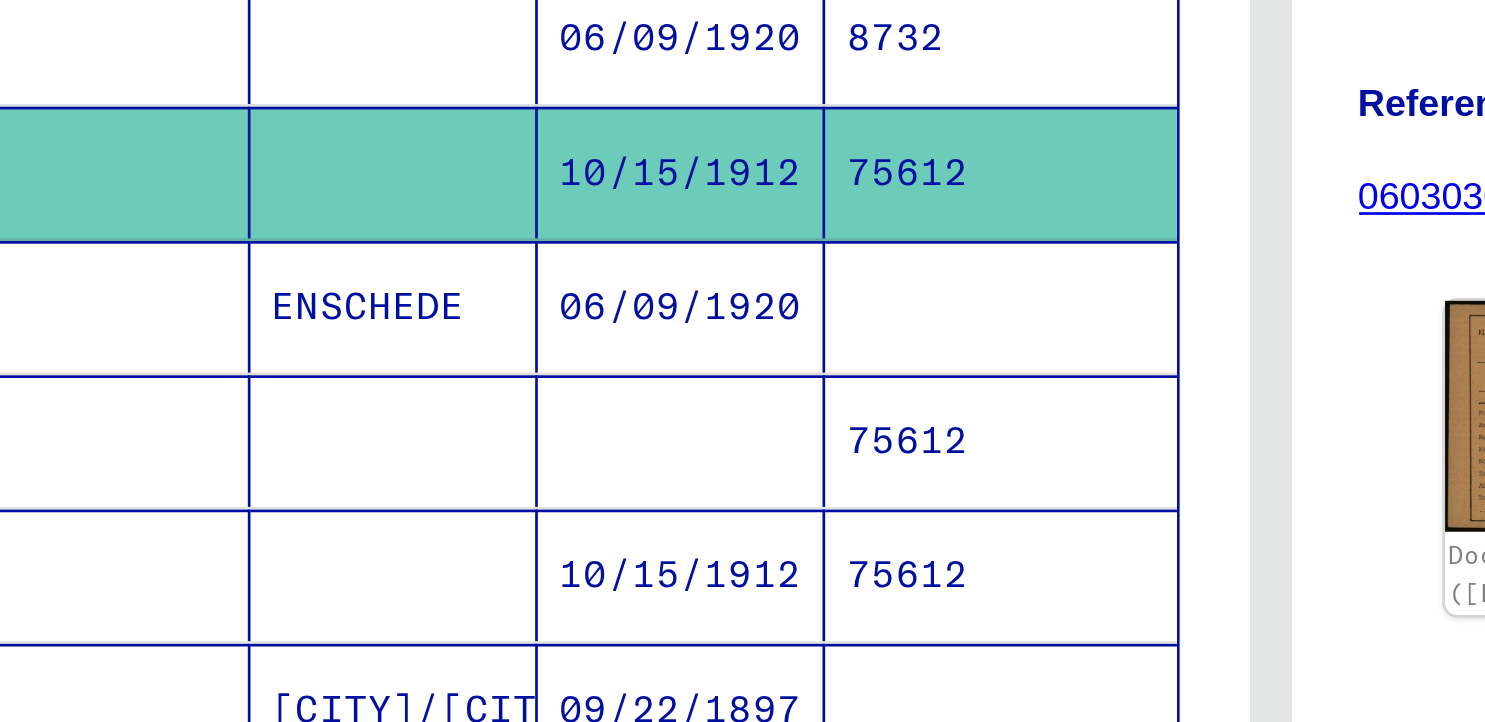 scroll, scrollTop: 103, scrollLeft: 0, axis: vertical 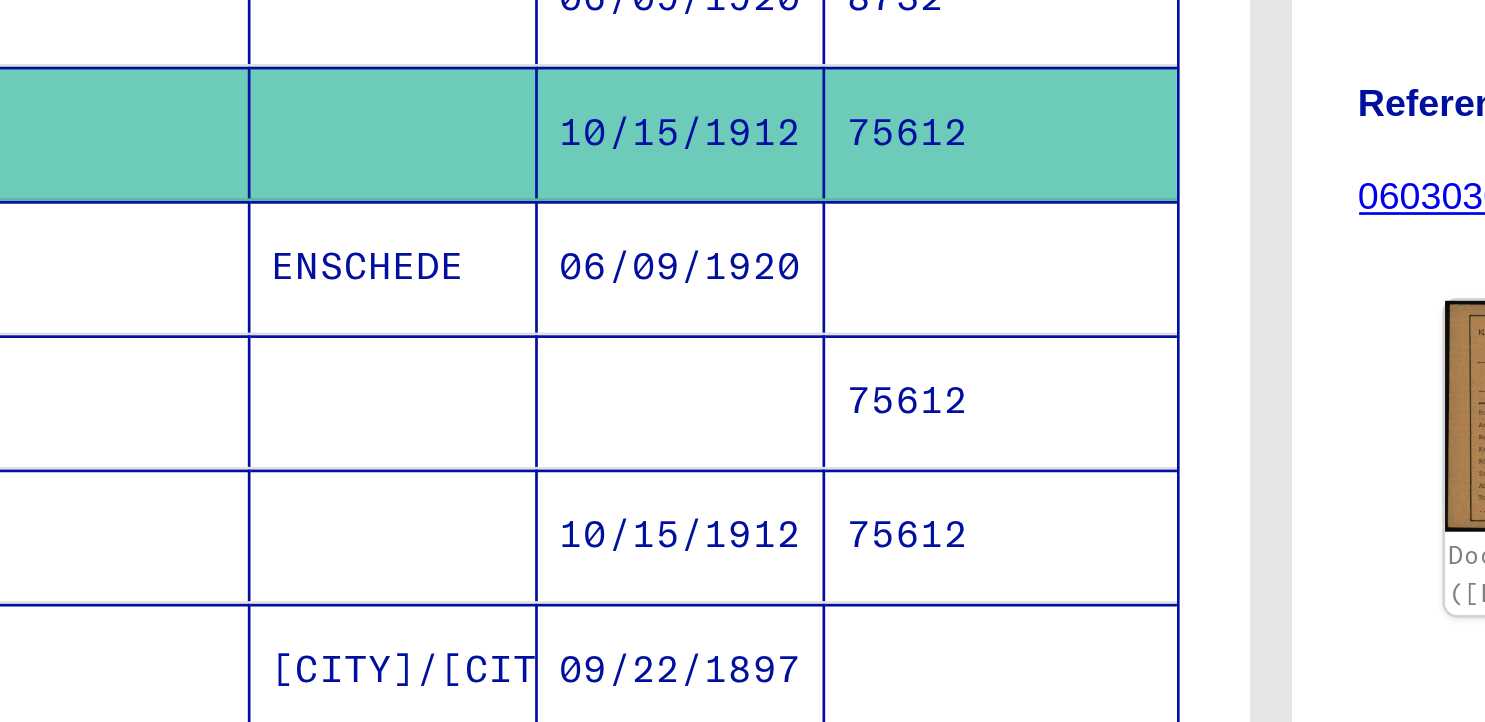 click on "75612" at bounding box center (642, 526) 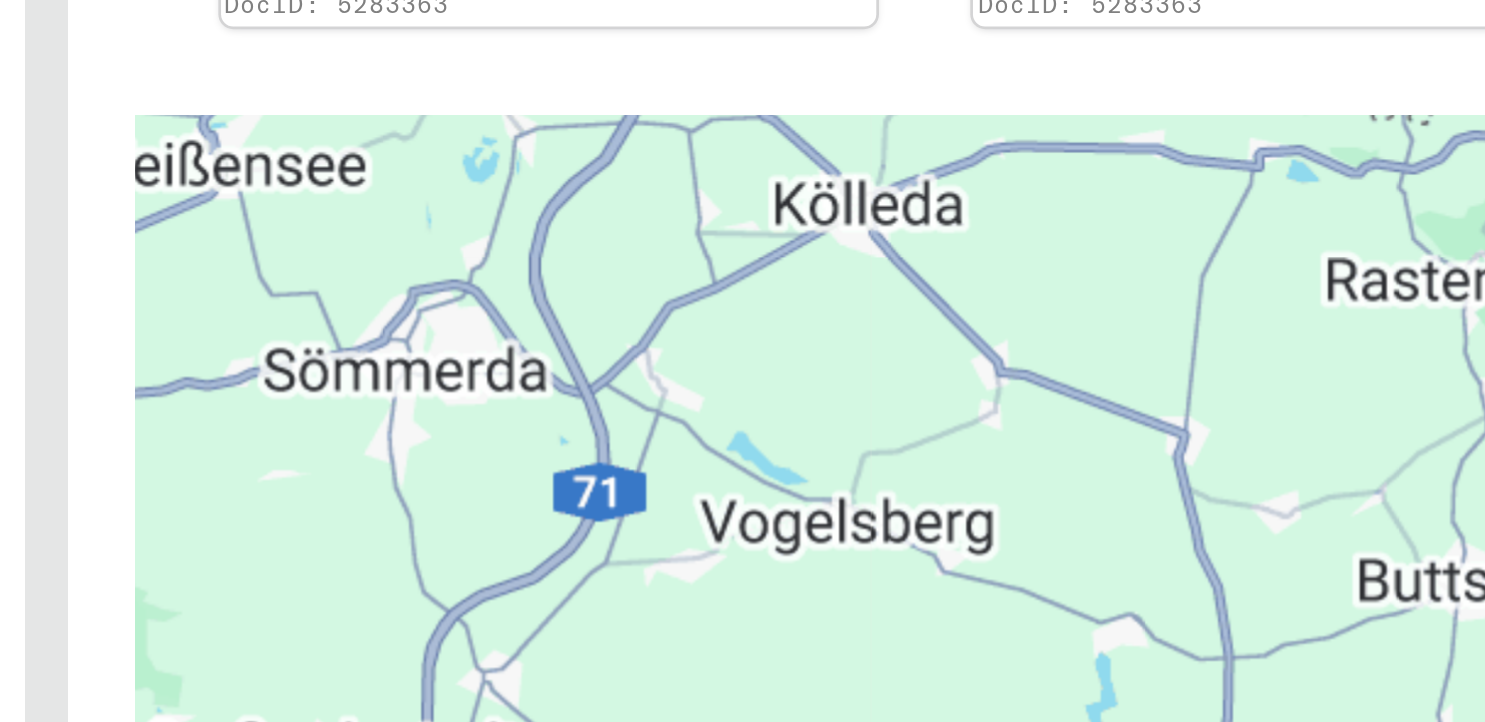 scroll, scrollTop: 653, scrollLeft: 0, axis: vertical 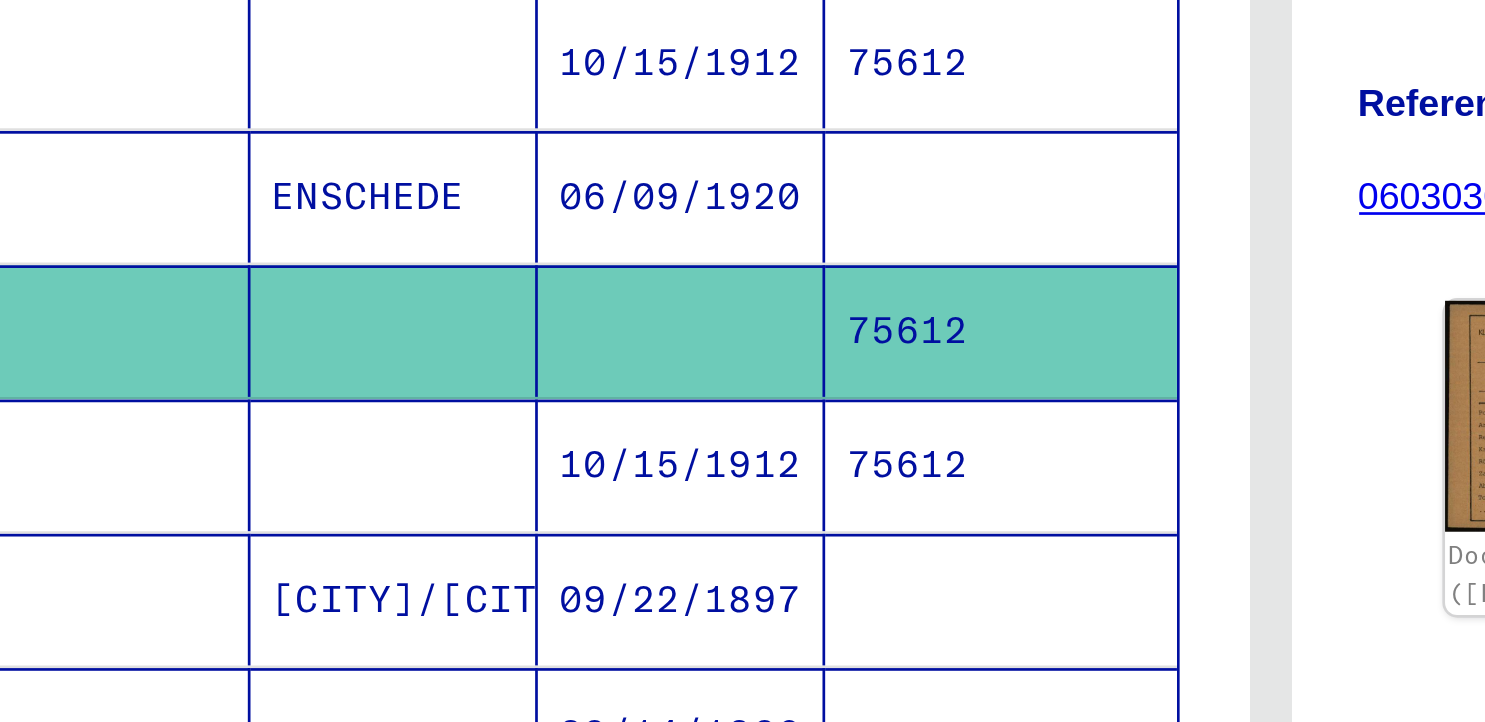 click on "75612" at bounding box center [642, 550] 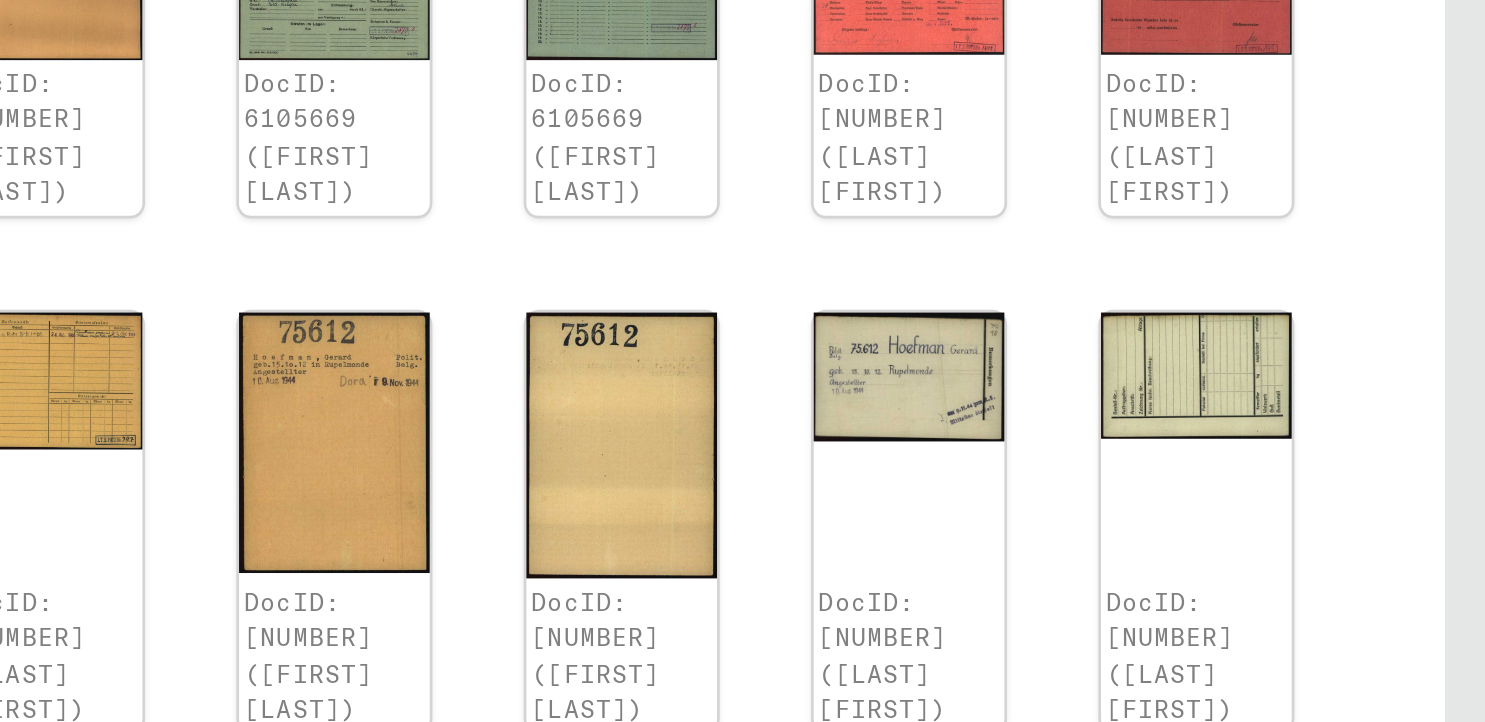 scroll, scrollTop: 73, scrollLeft: 0, axis: vertical 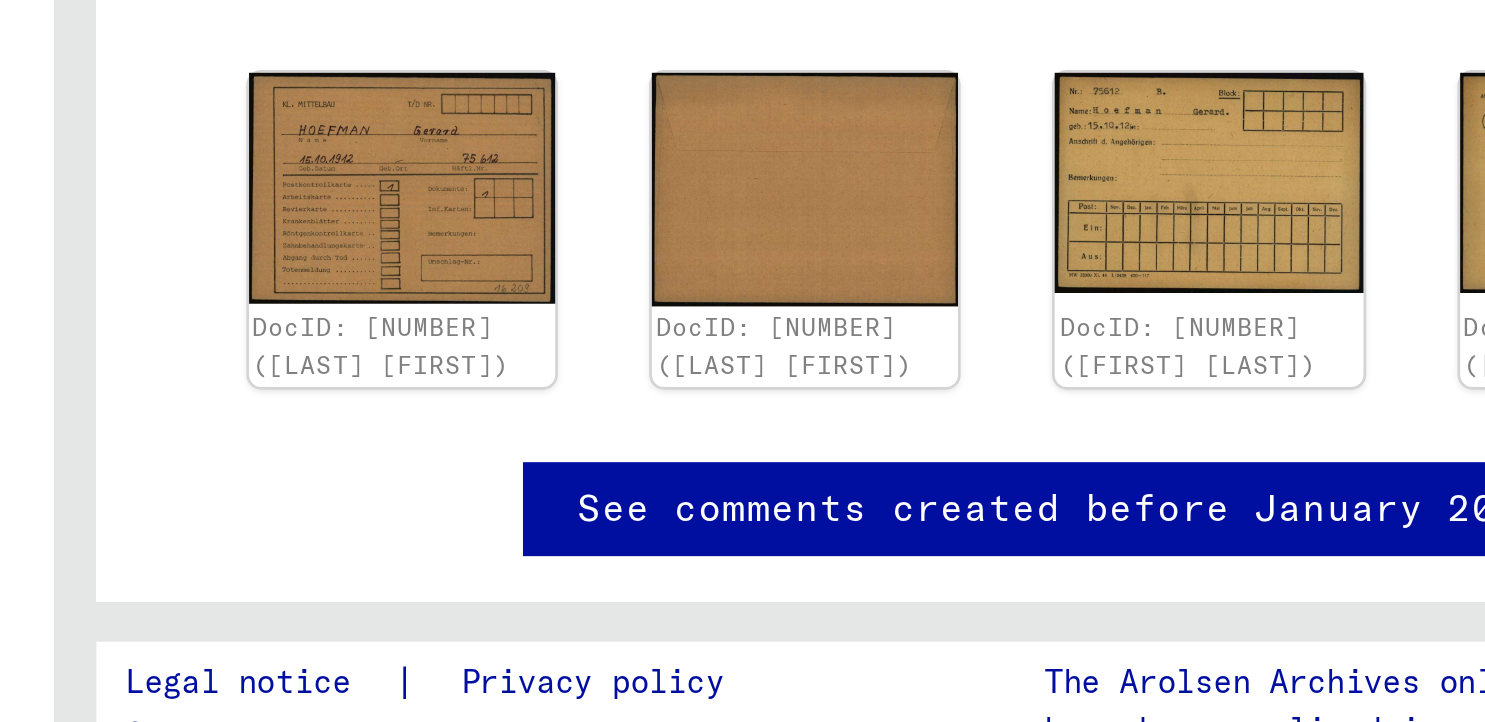 click on "06030302.1.192.883" 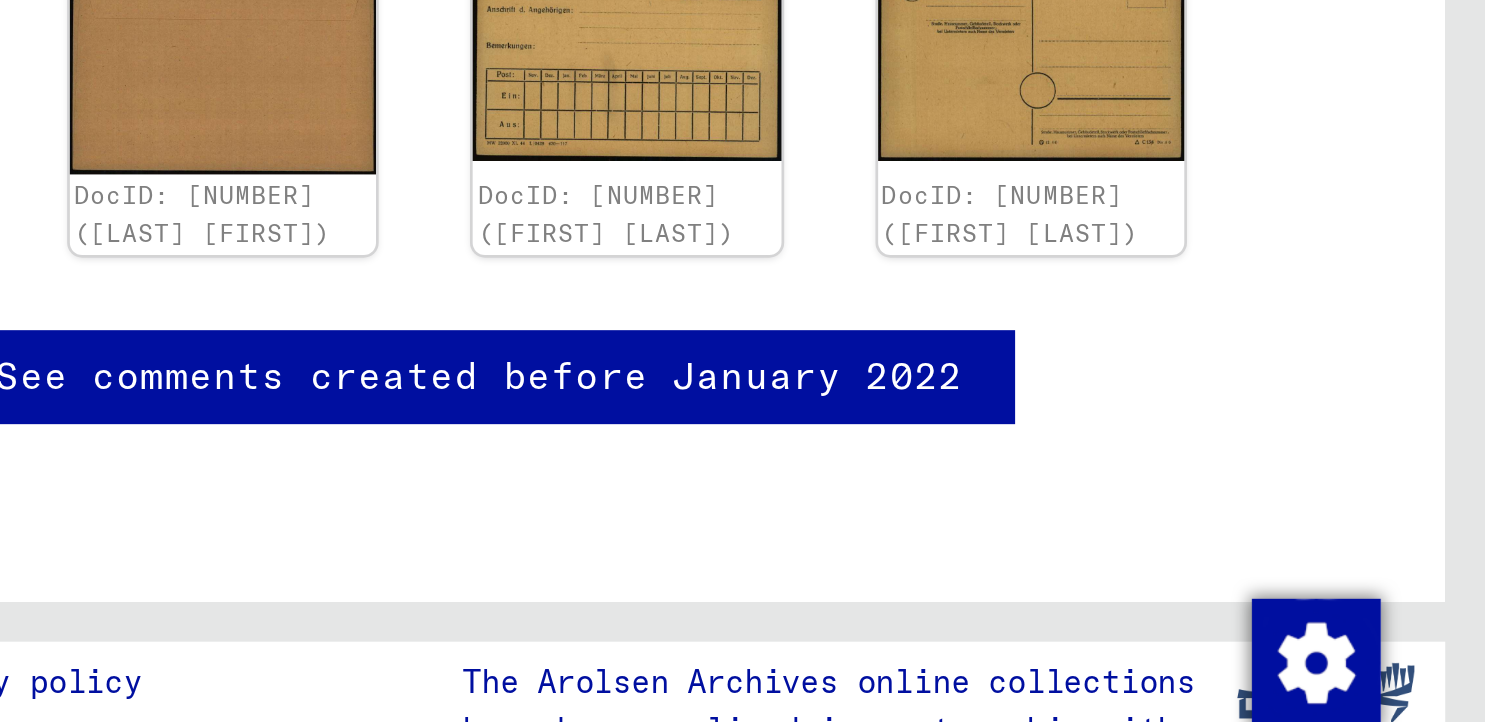 scroll, scrollTop: 608, scrollLeft: 0, axis: vertical 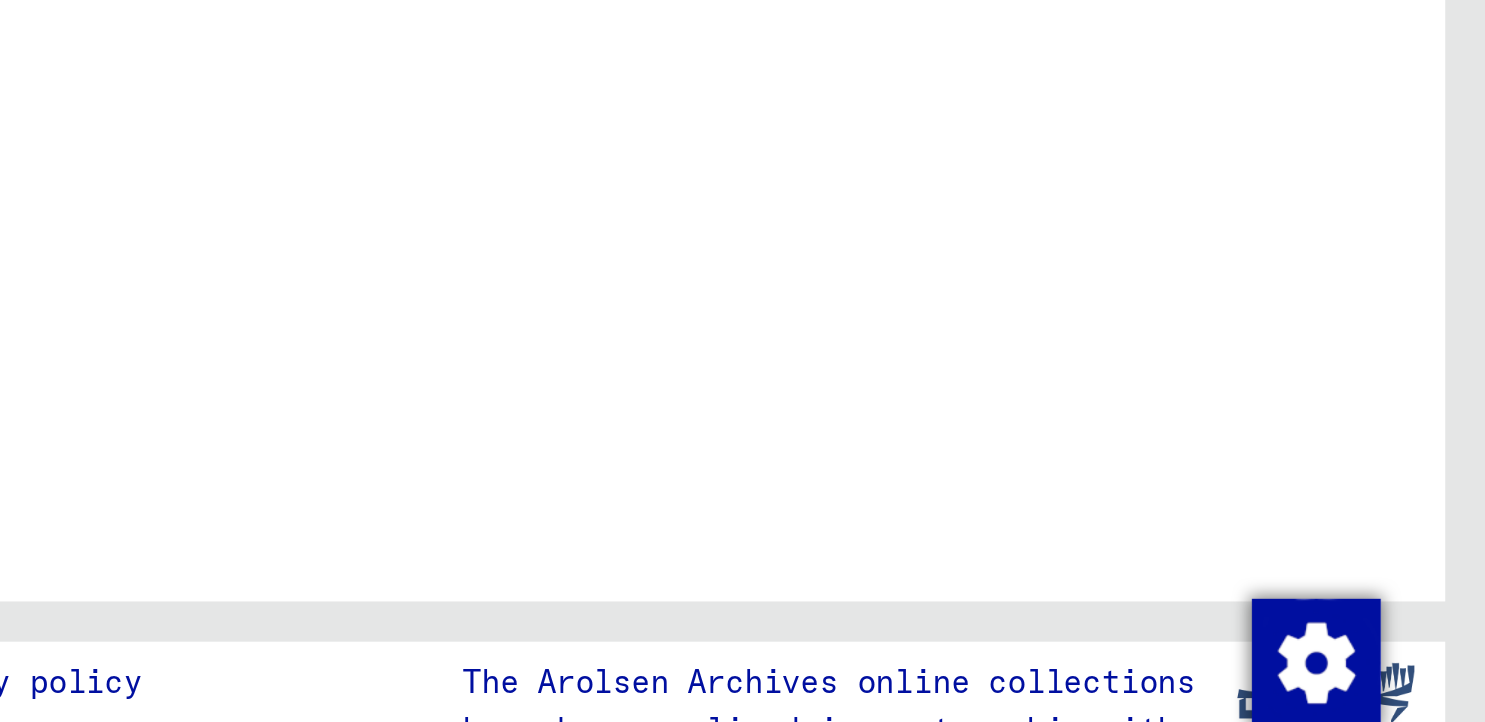type on "*******" 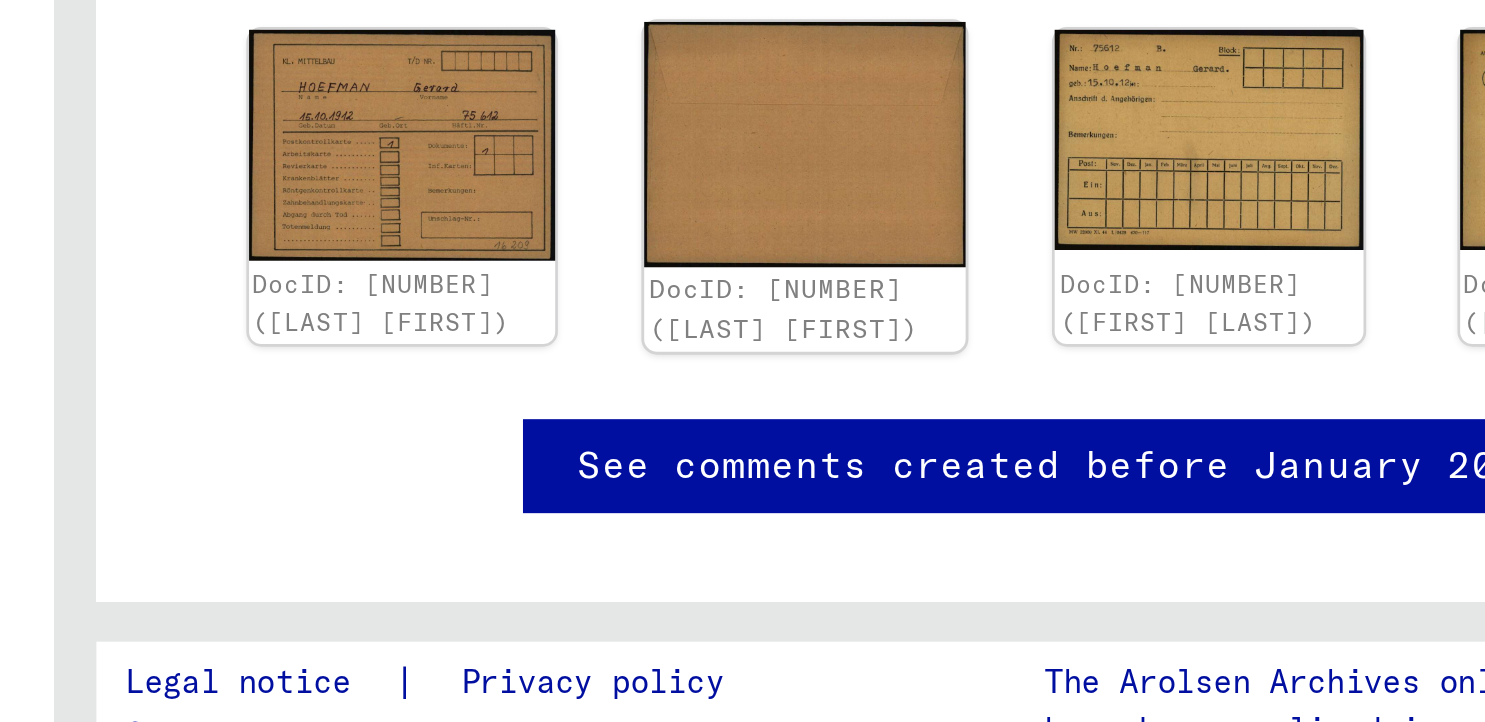scroll, scrollTop: 0, scrollLeft: 0, axis: both 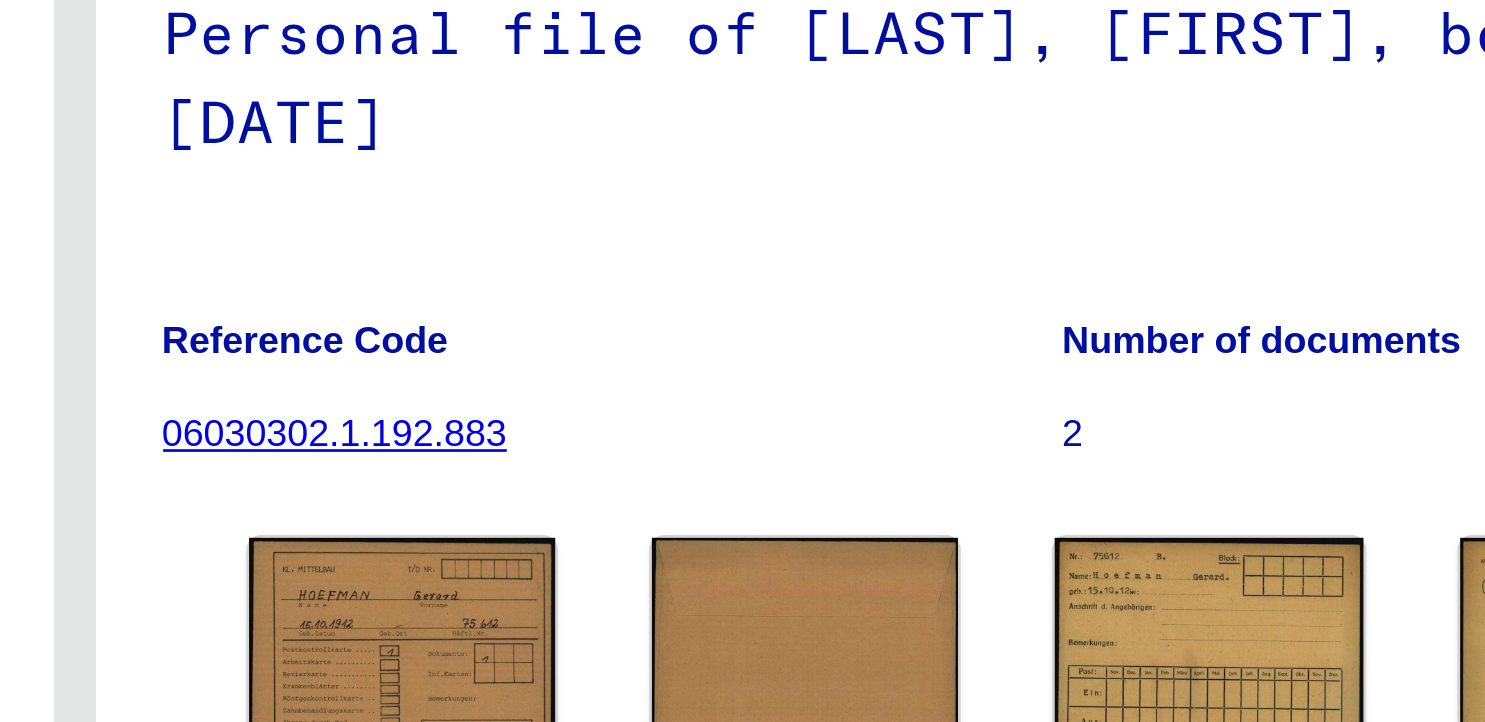 click on "06030302.1.192.883" 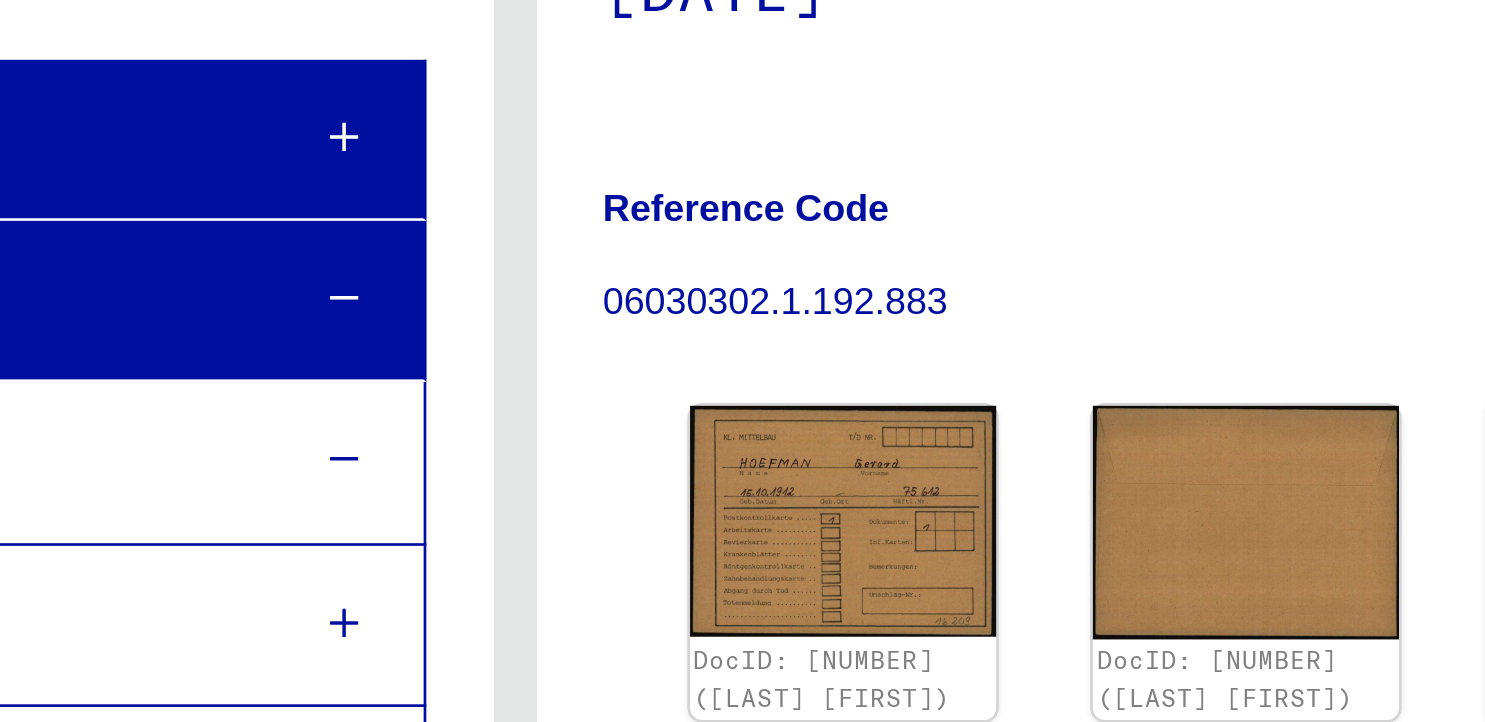 scroll, scrollTop: 221, scrollLeft: 0, axis: vertical 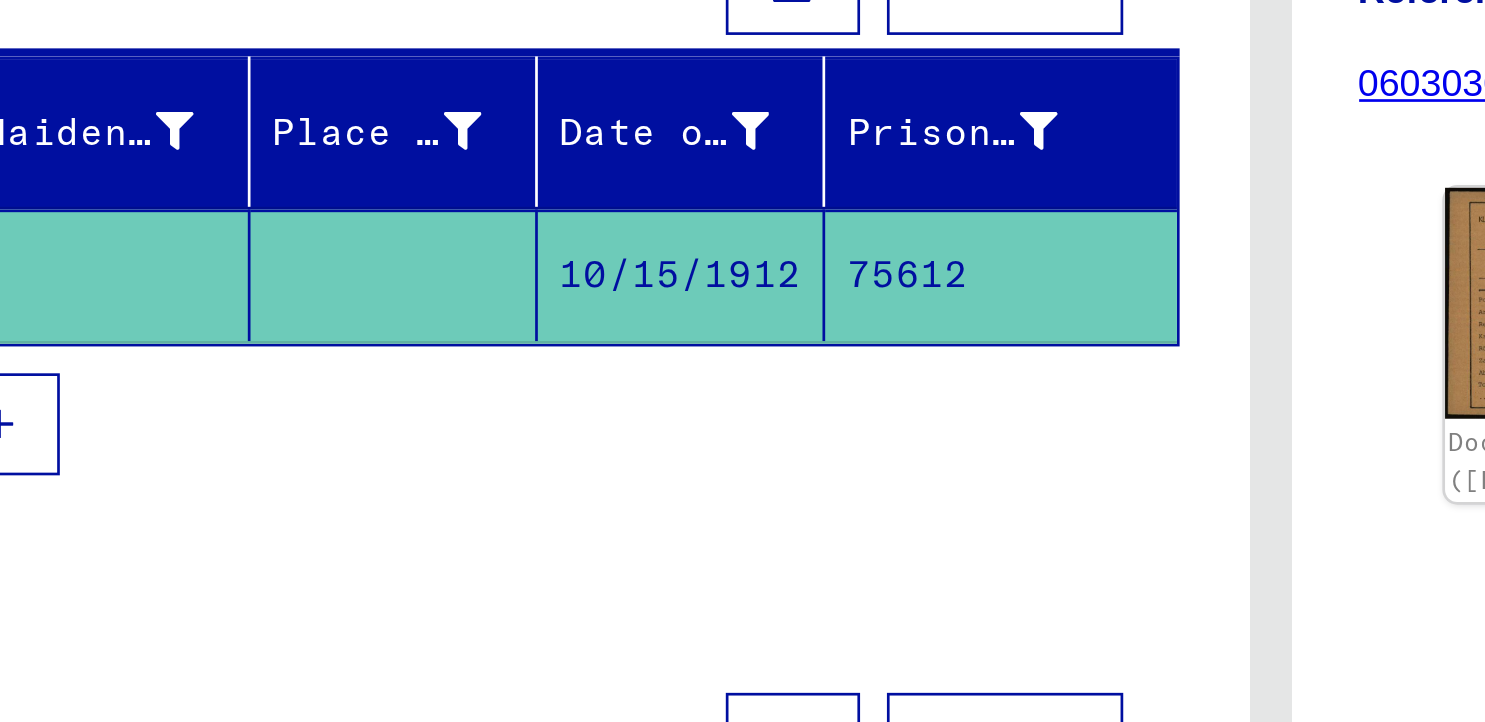 type on "*******" 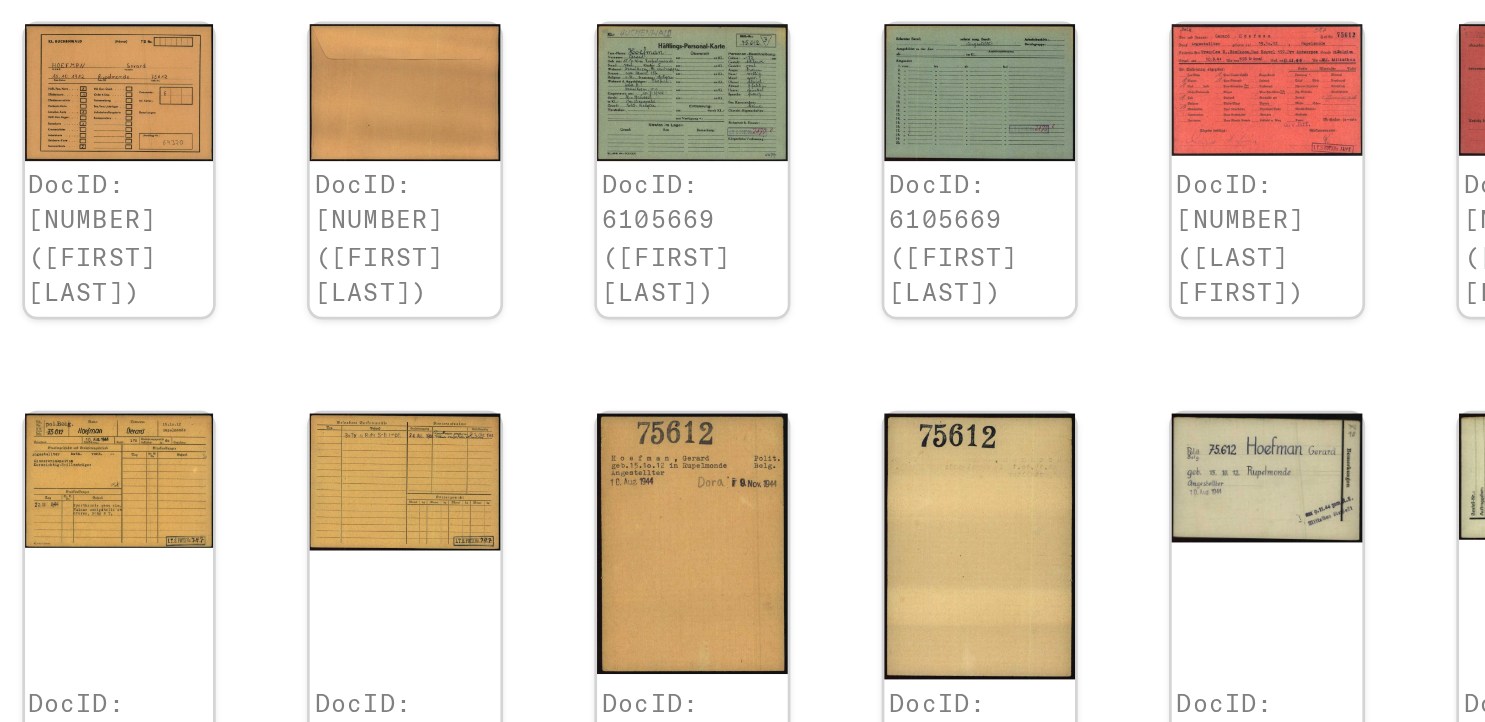 scroll, scrollTop: 0, scrollLeft: 0, axis: both 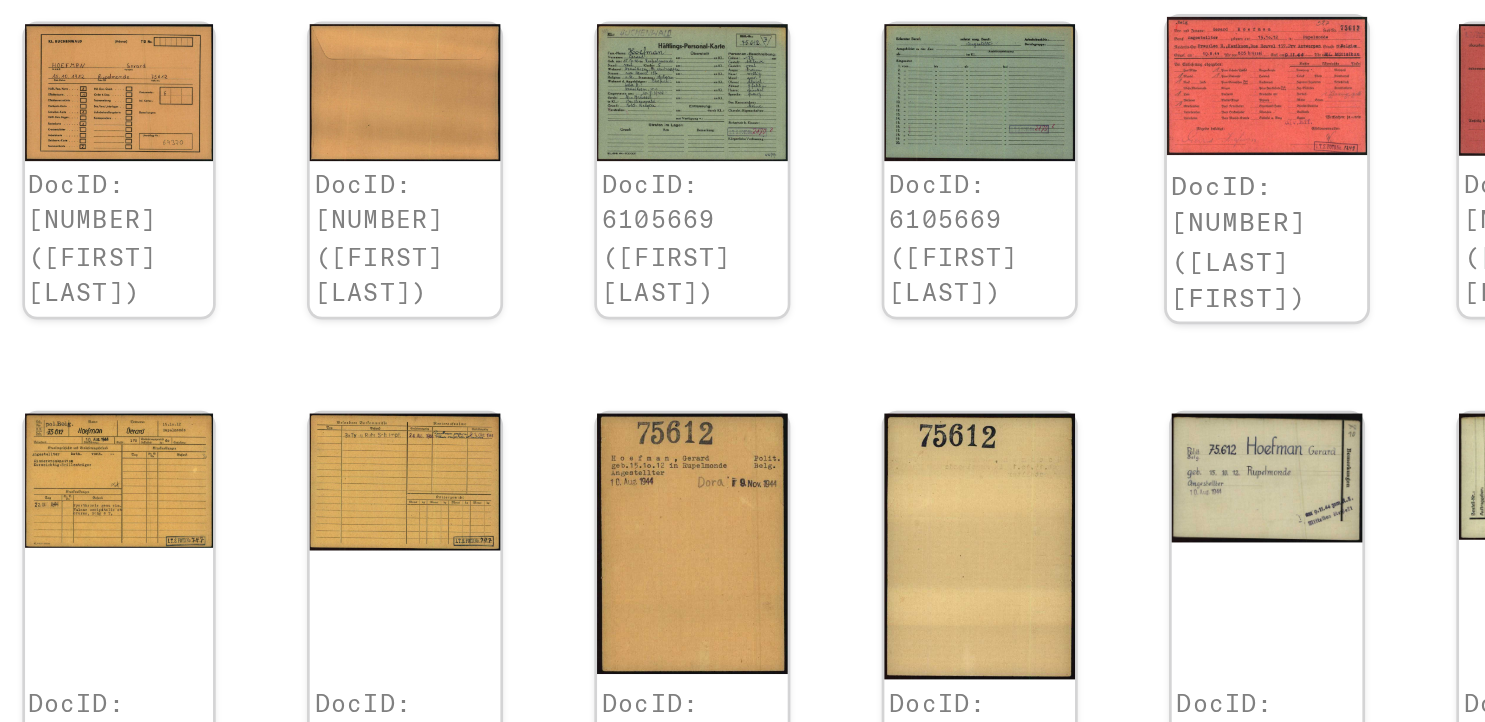 click 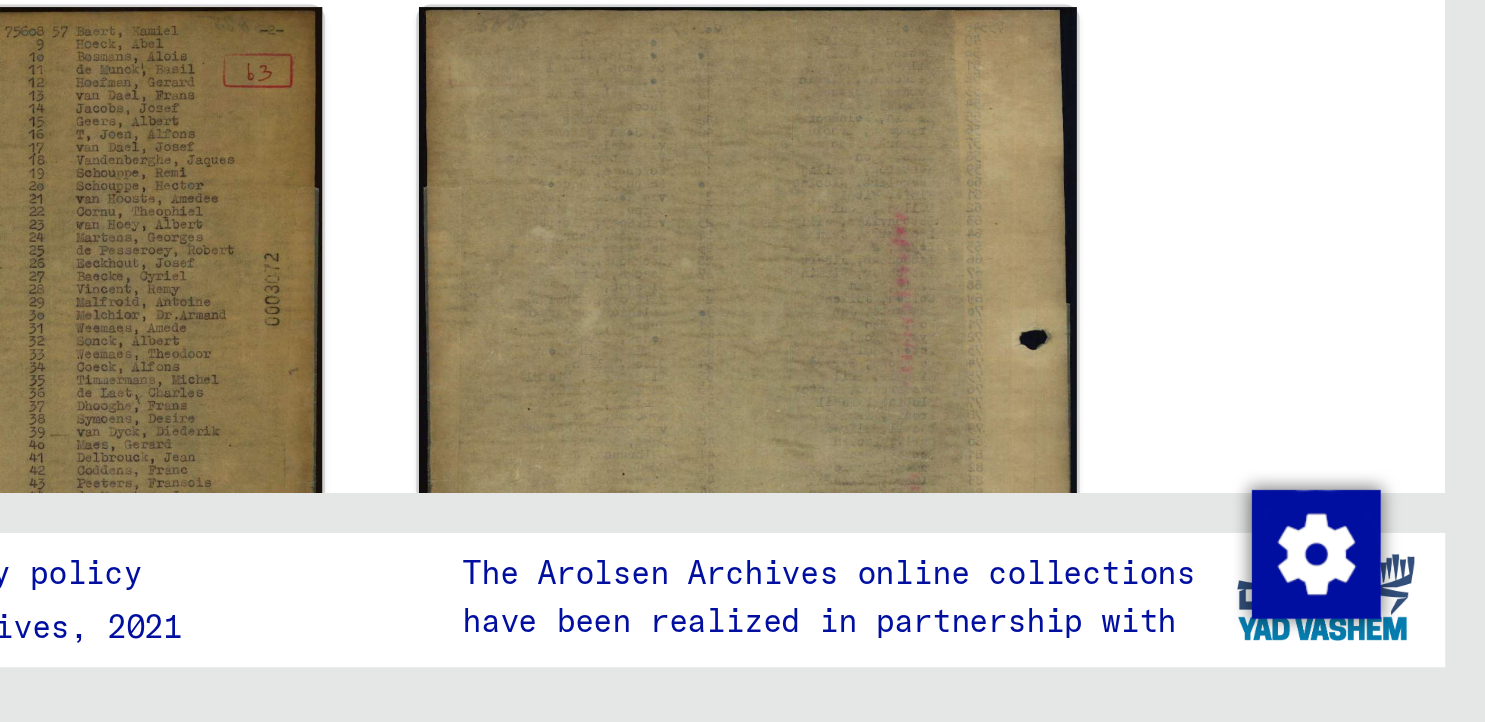 scroll, scrollTop: 177, scrollLeft: 0, axis: vertical 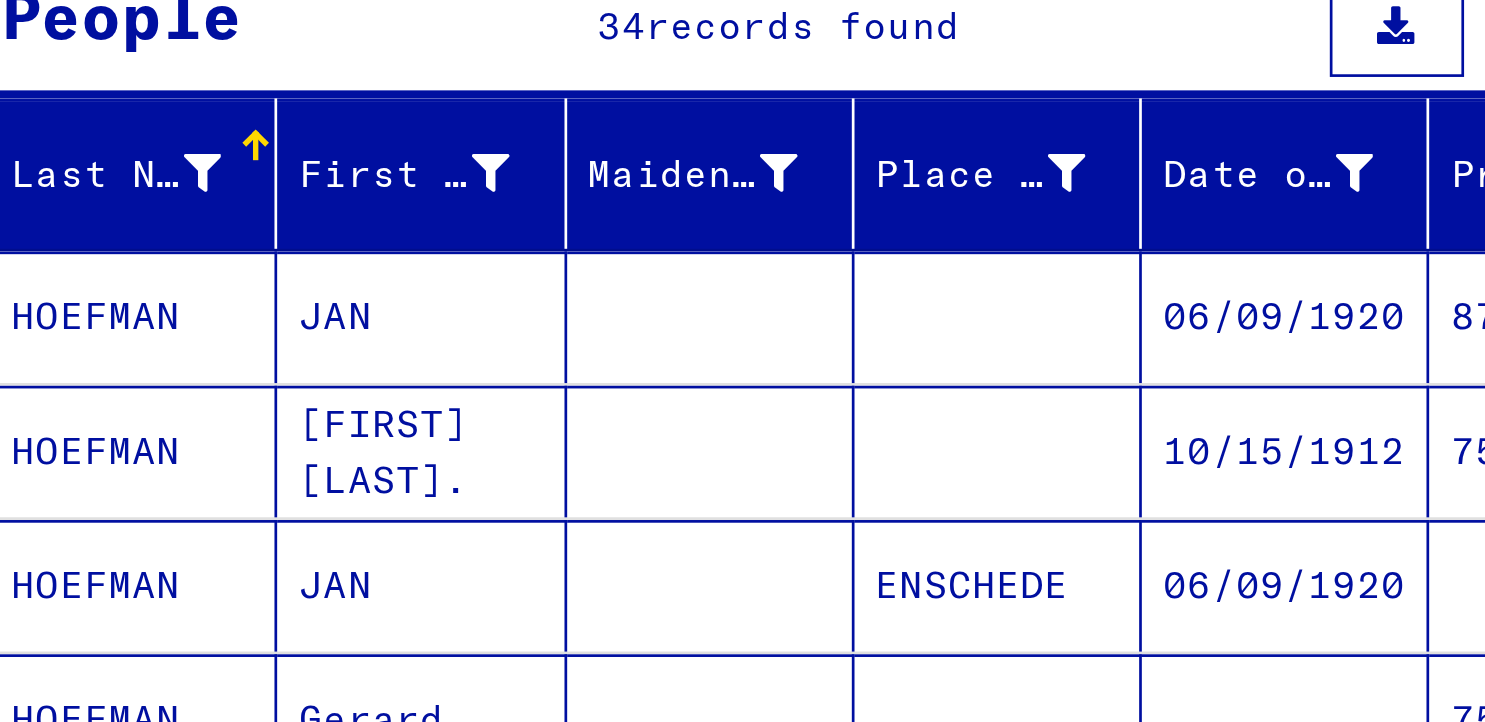 click on "10/15/1912" at bounding box center (523, 529) 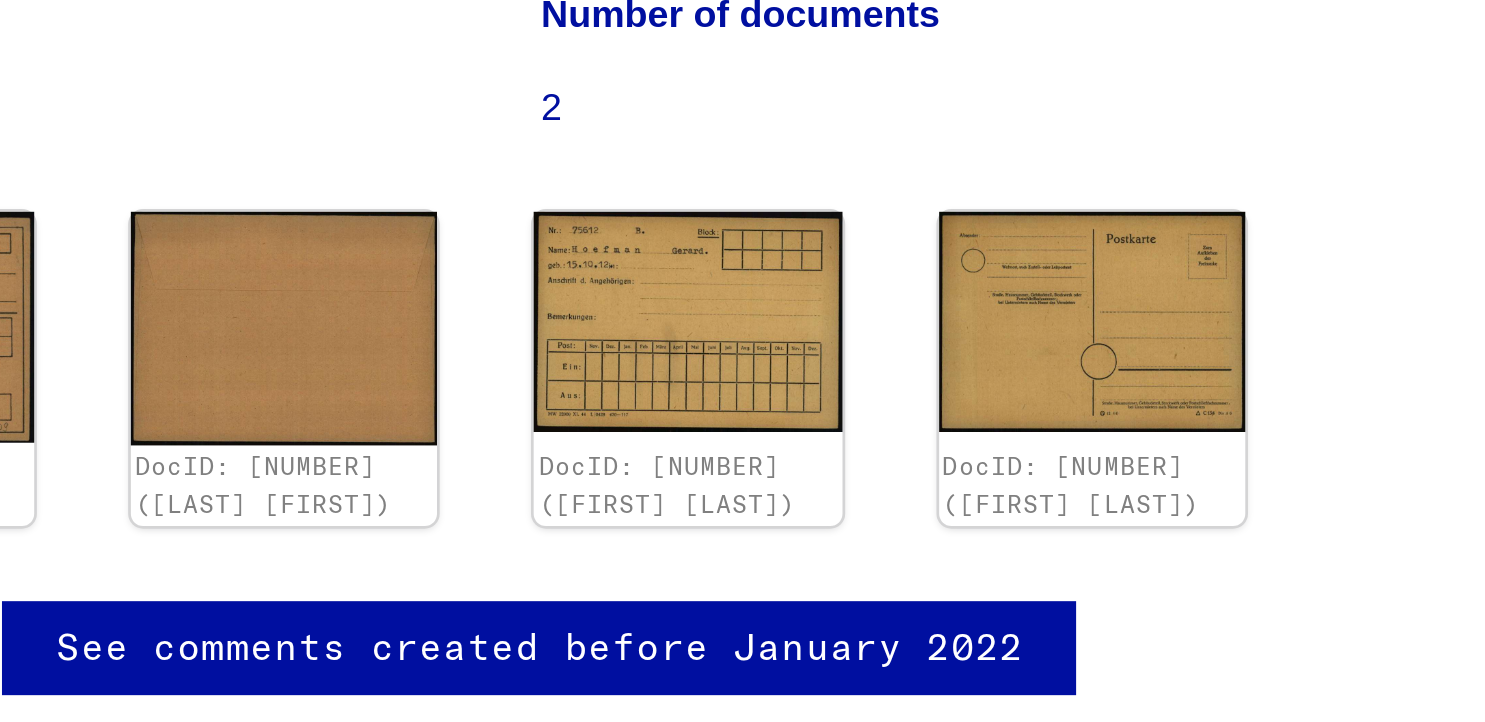 scroll, scrollTop: 256, scrollLeft: 0, axis: vertical 